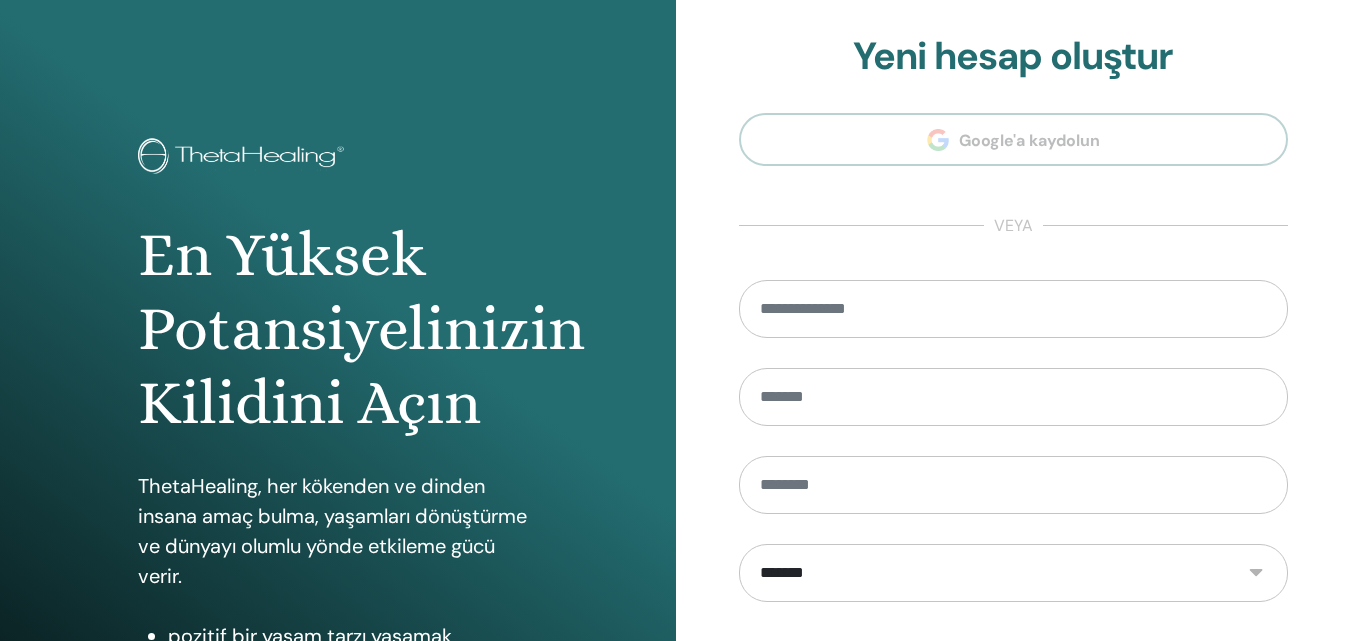 scroll, scrollTop: 0, scrollLeft: 0, axis: both 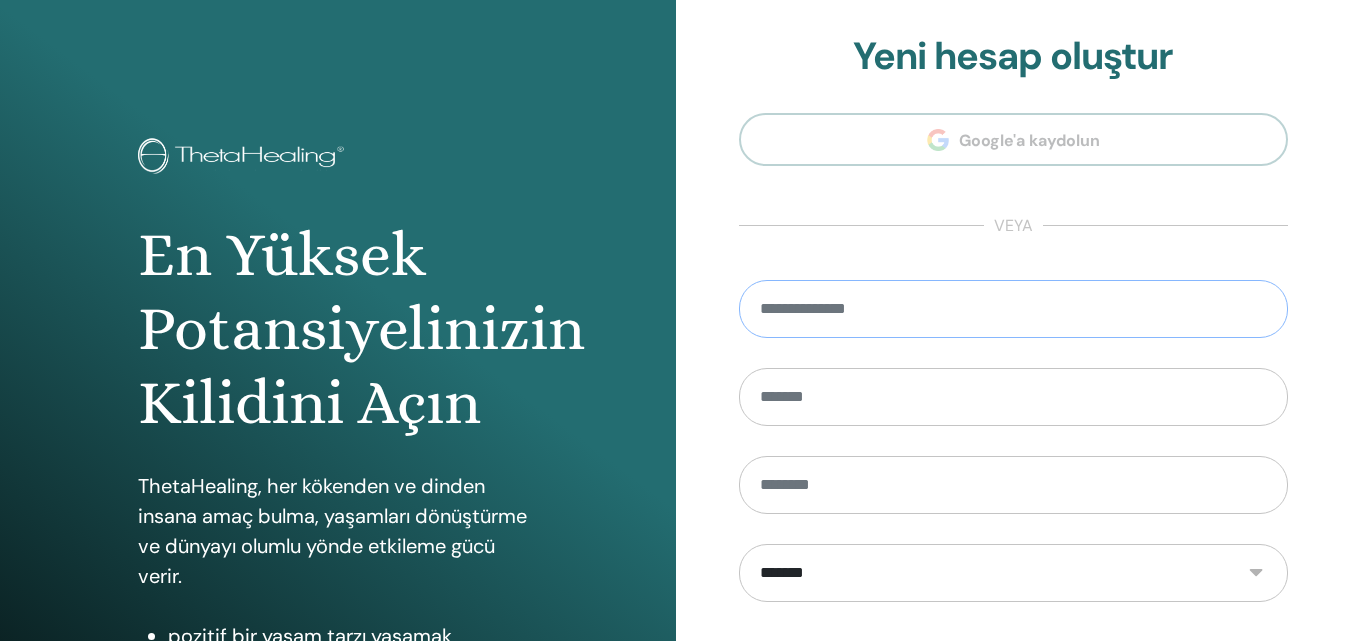 click at bounding box center [1014, 309] 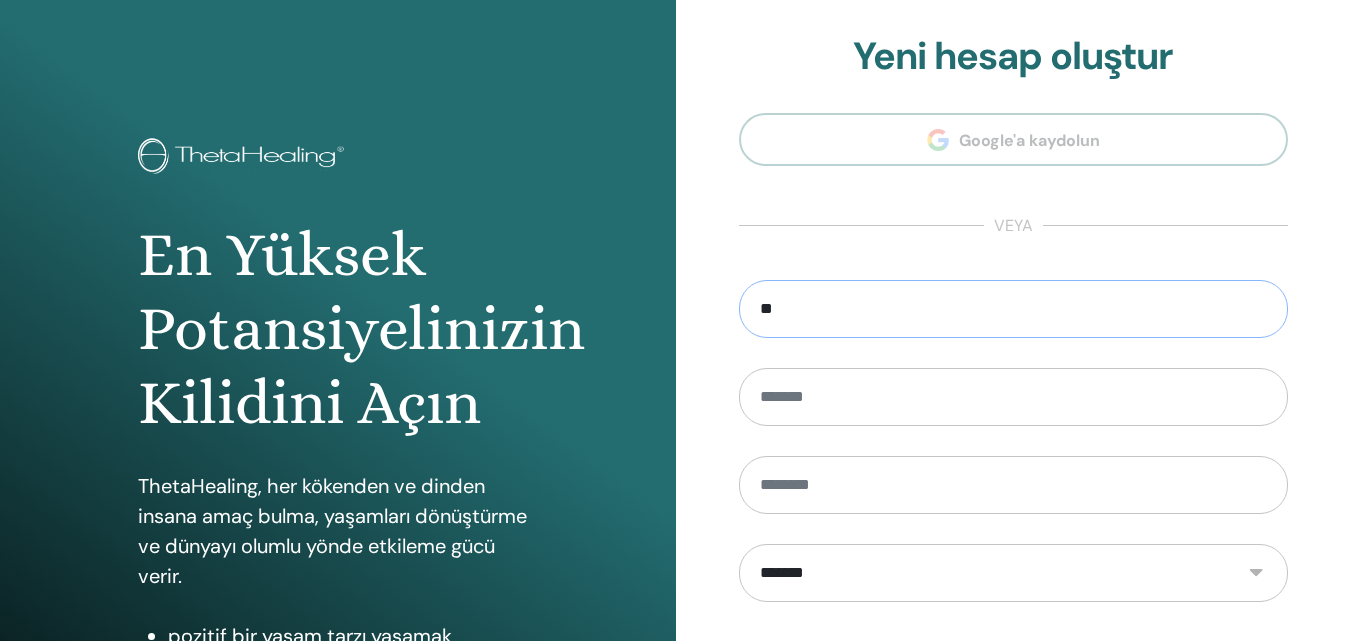 type on "*" 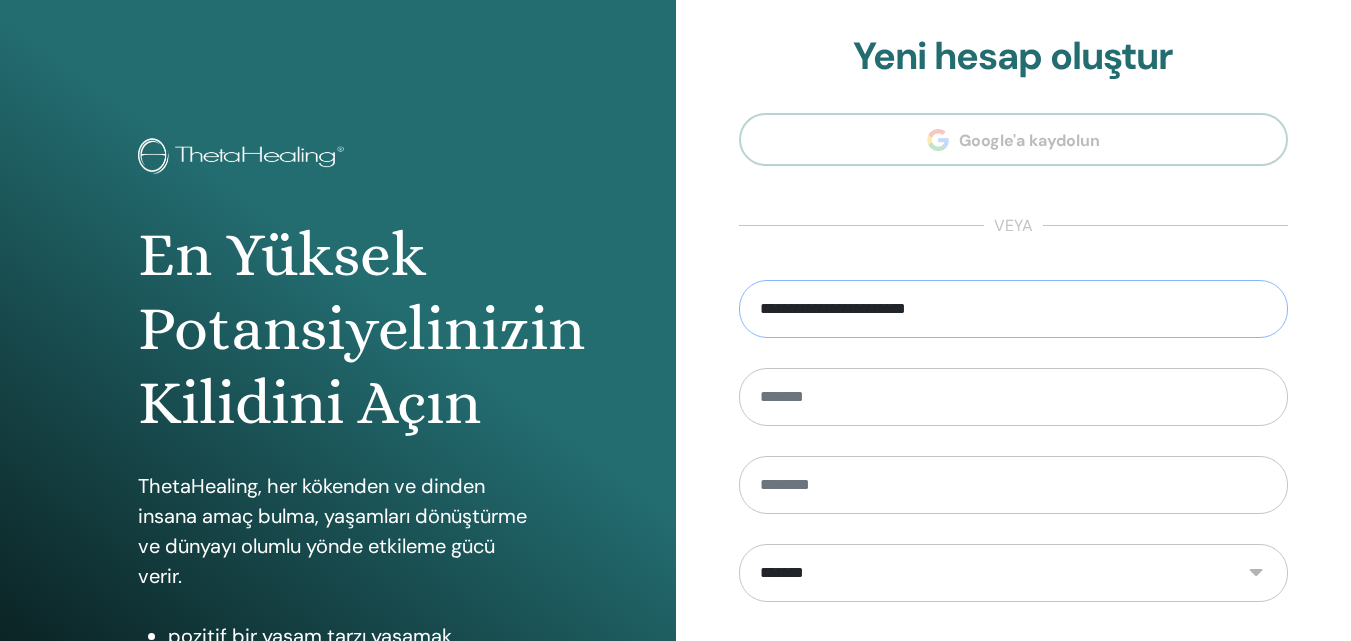 type on "**********" 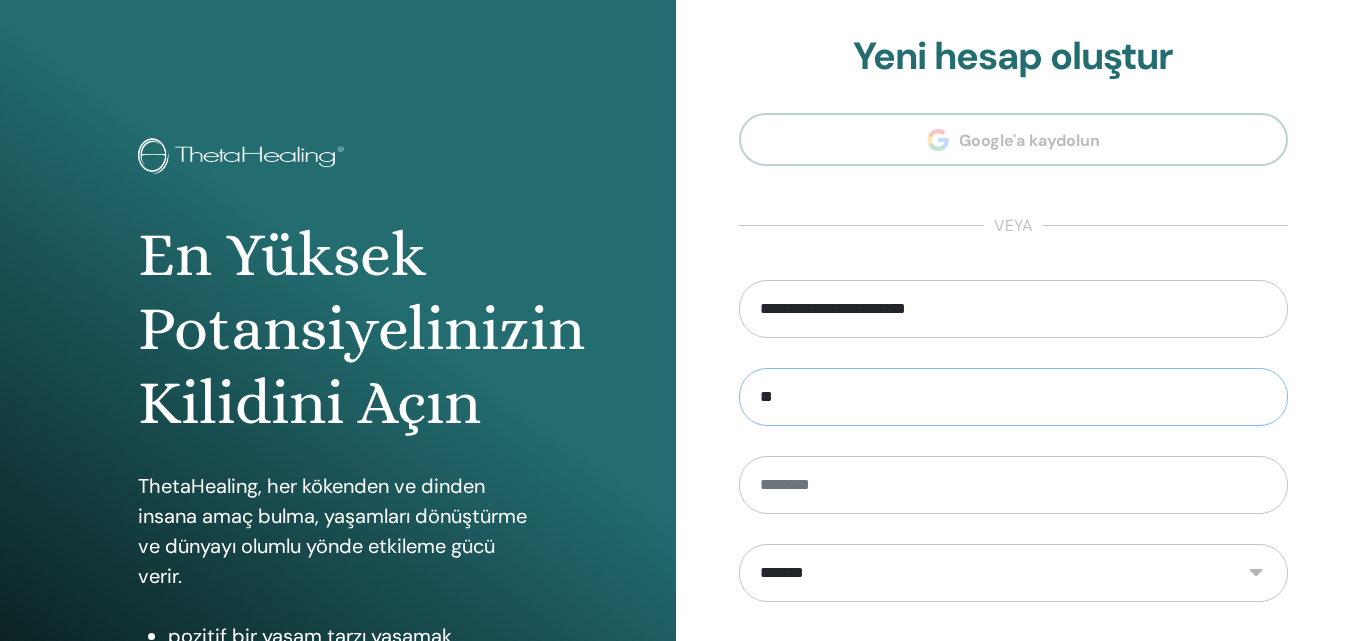 type on "*" 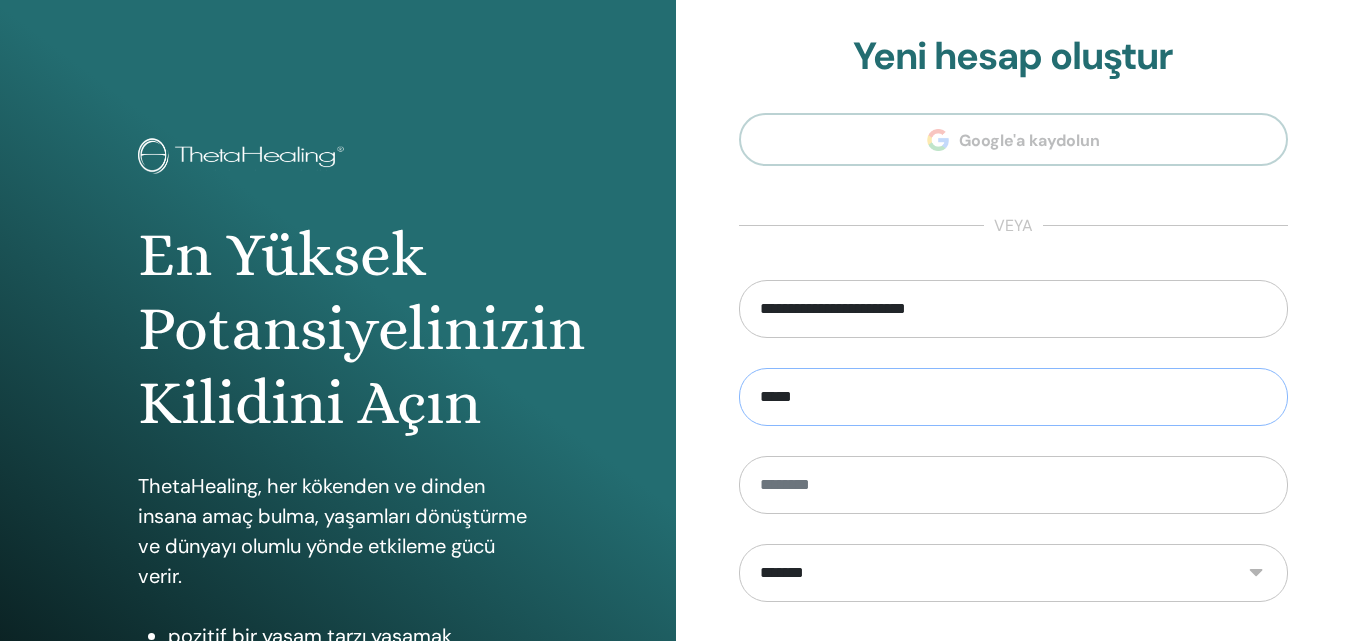type on "*****" 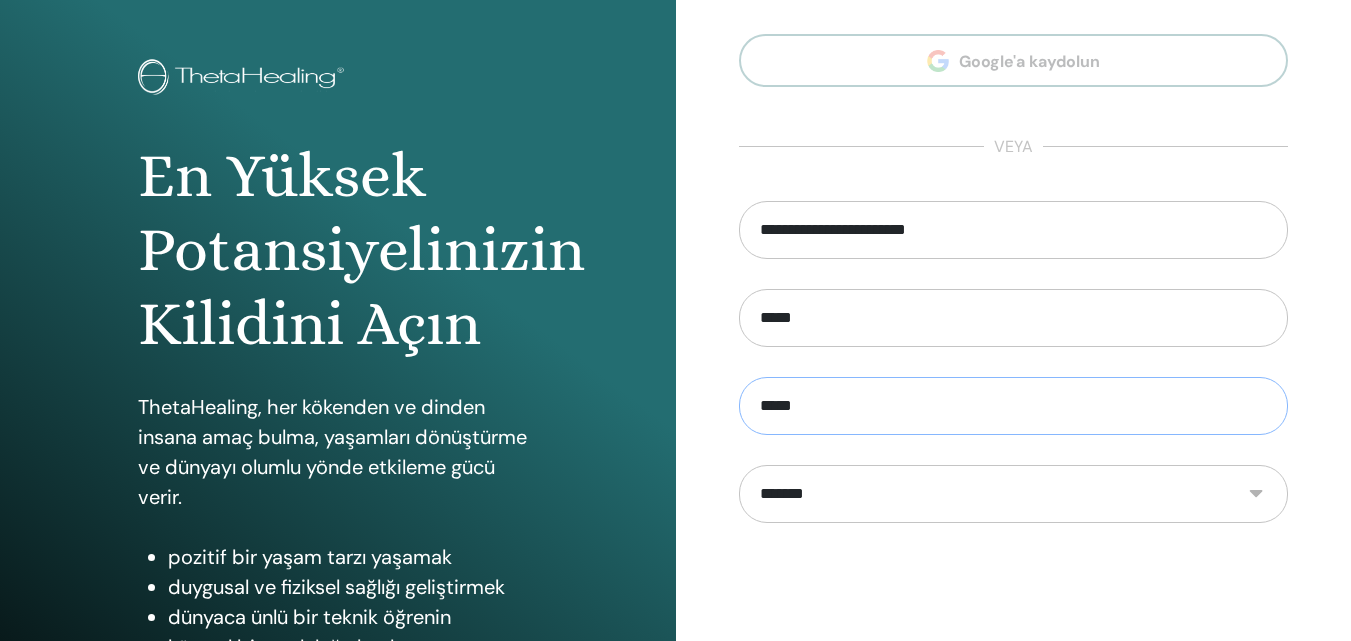 scroll, scrollTop: 200, scrollLeft: 0, axis: vertical 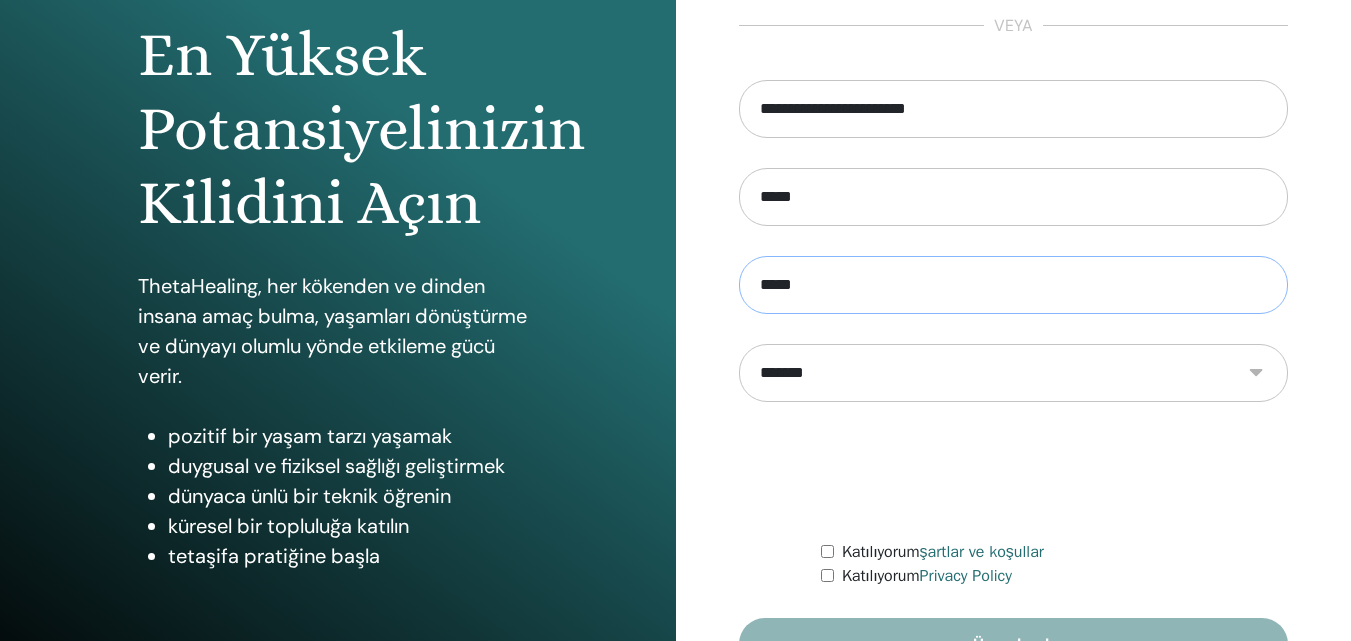 type on "*****" 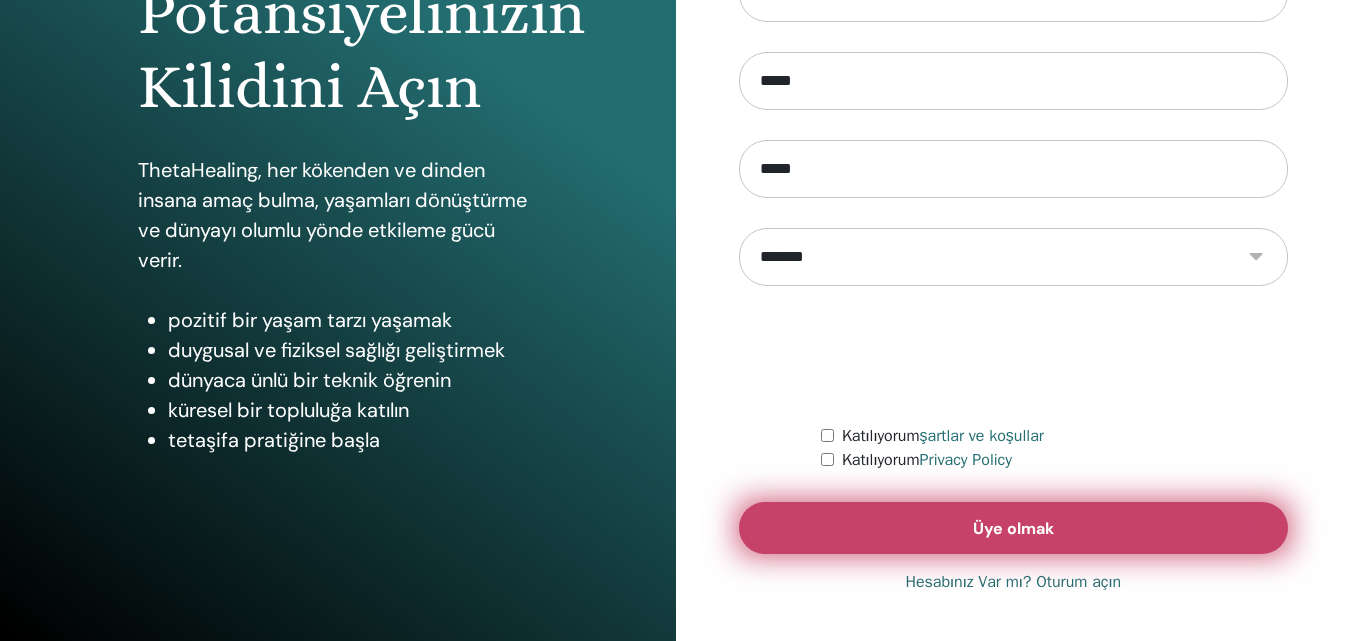 scroll, scrollTop: 319, scrollLeft: 0, axis: vertical 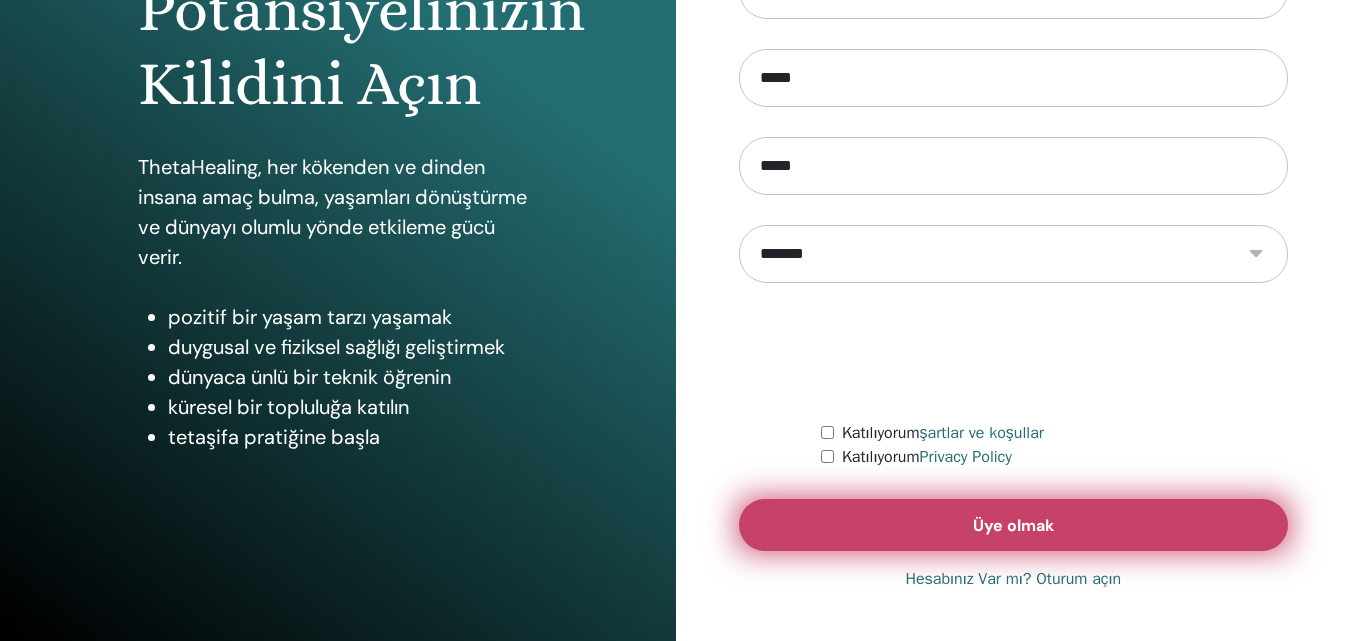 click on "Üye olmak" at bounding box center [1014, 525] 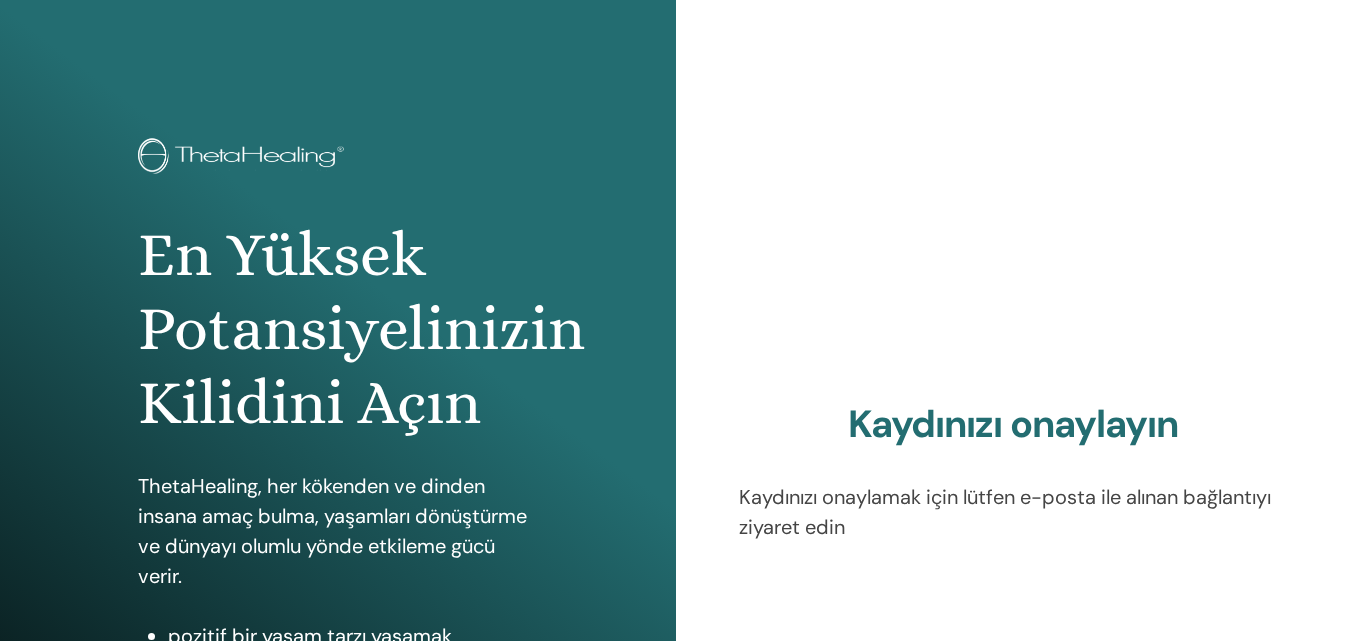 scroll, scrollTop: 0, scrollLeft: 0, axis: both 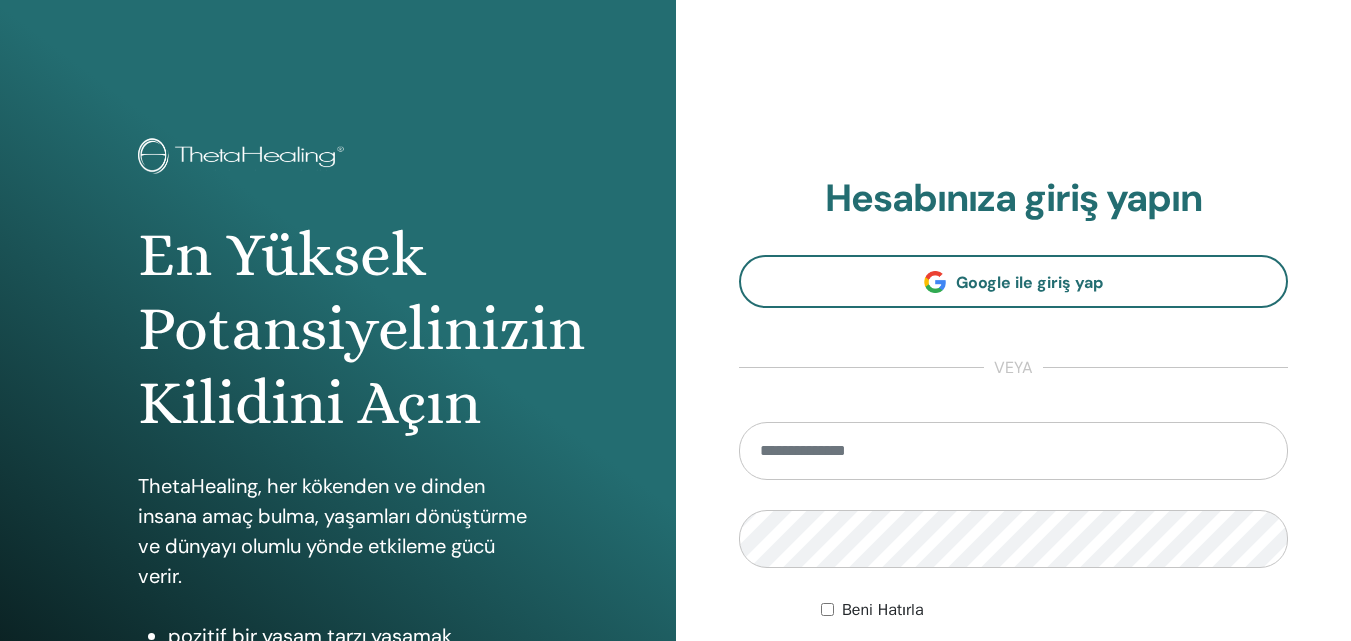 click at bounding box center (1014, 451) 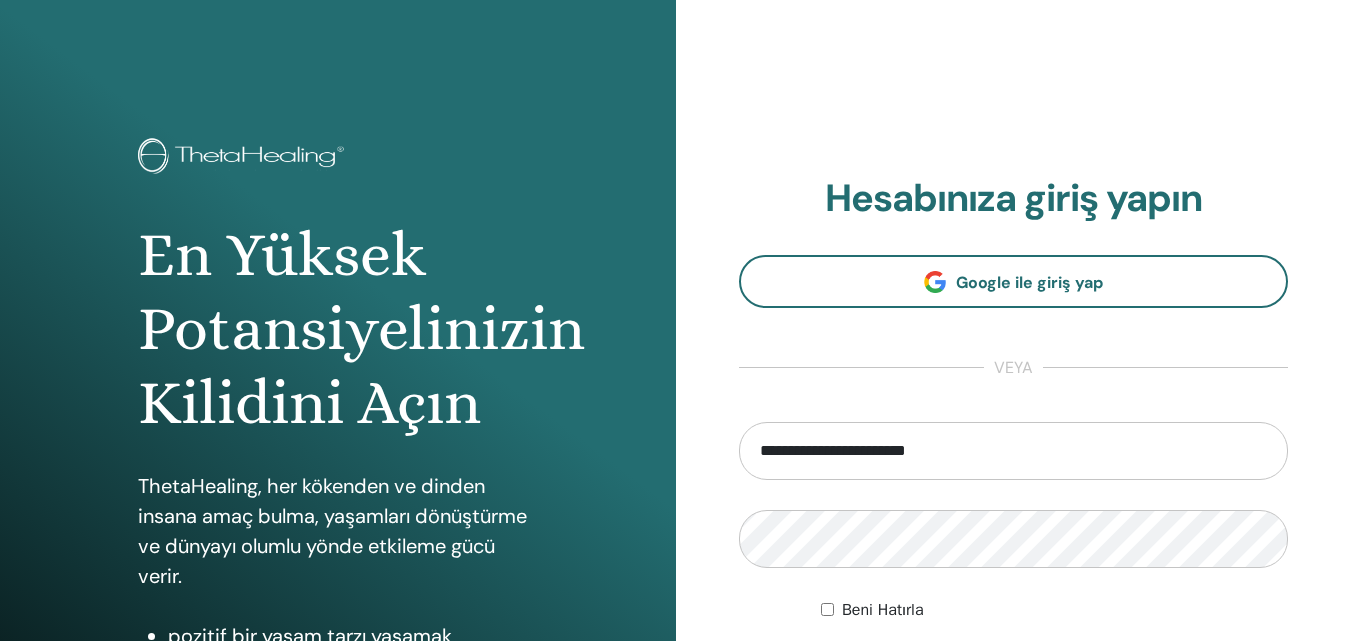 type on "**********" 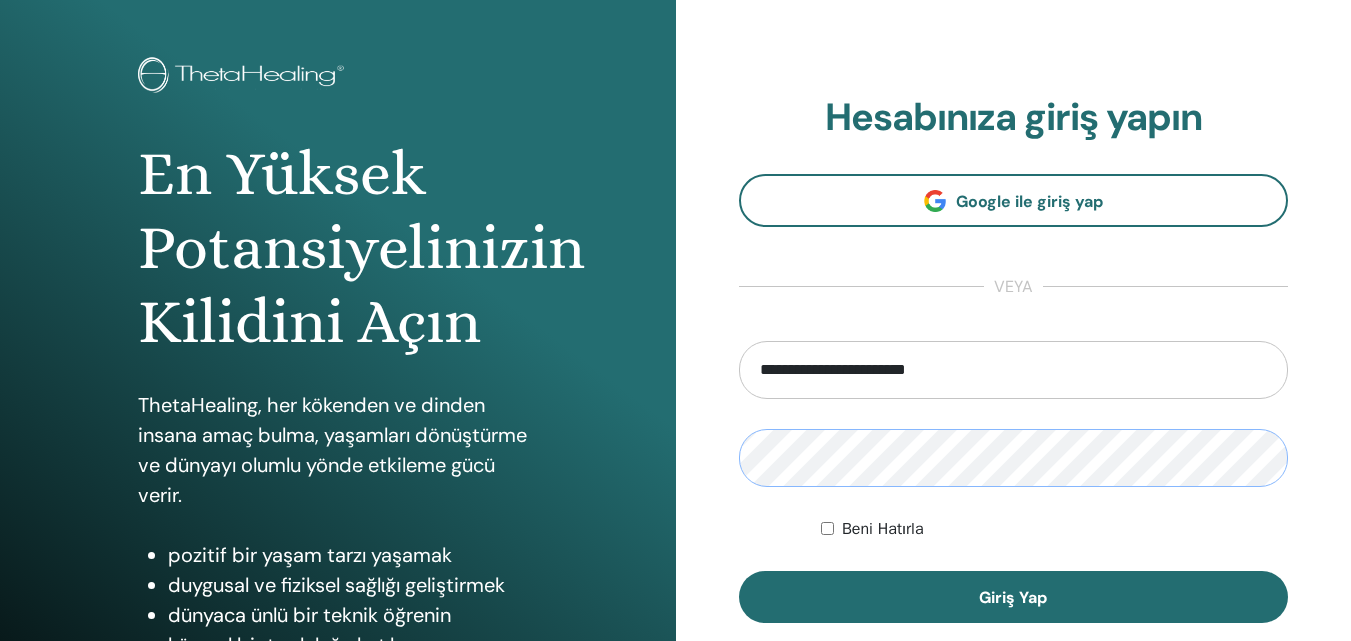 scroll, scrollTop: 200, scrollLeft: 0, axis: vertical 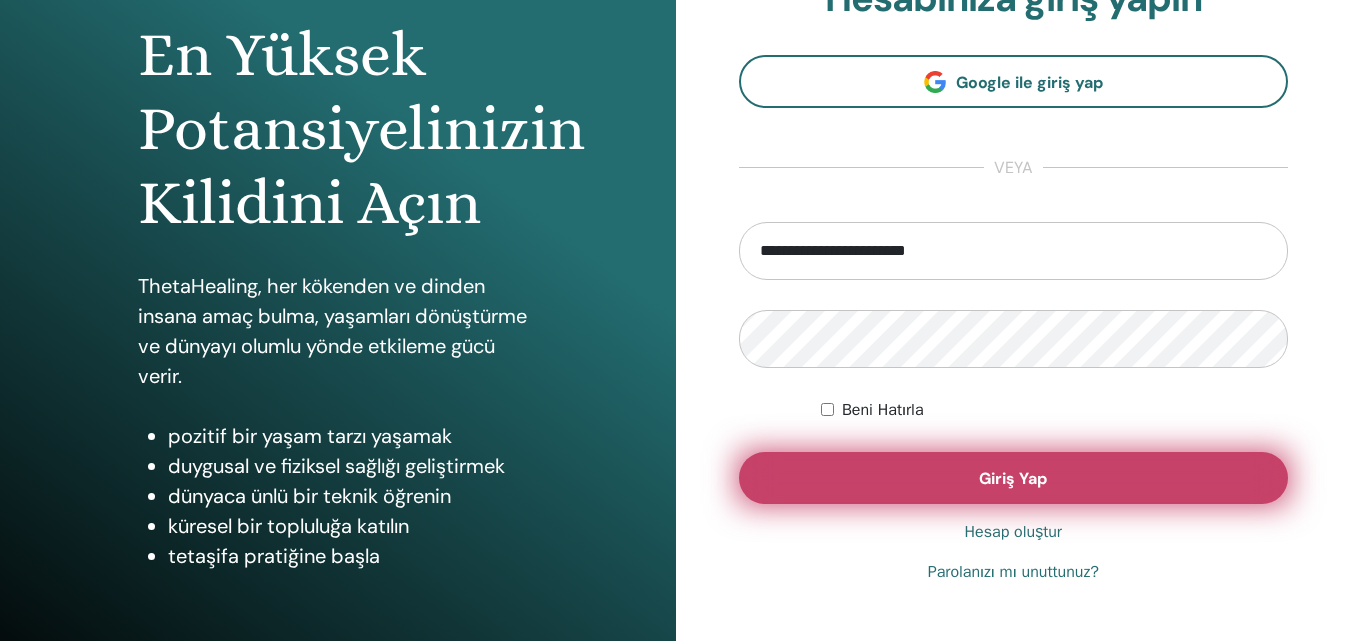 click on "Giriş Yap" at bounding box center [1014, 478] 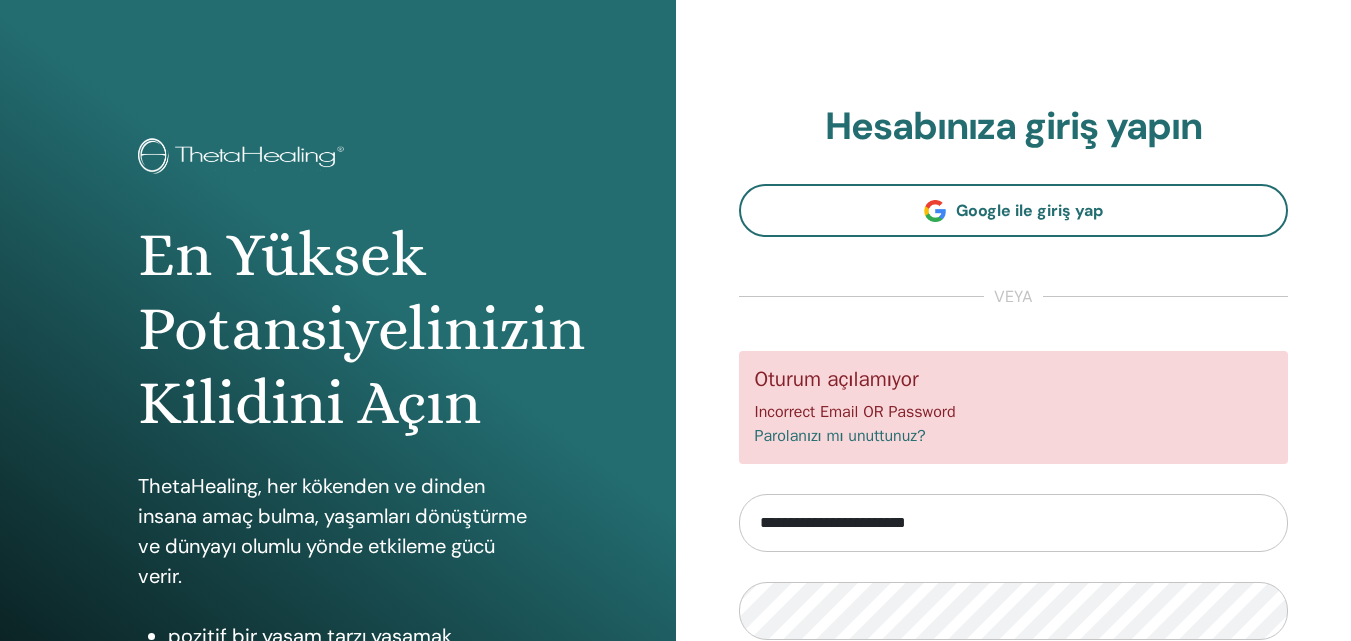 scroll, scrollTop: 0, scrollLeft: 0, axis: both 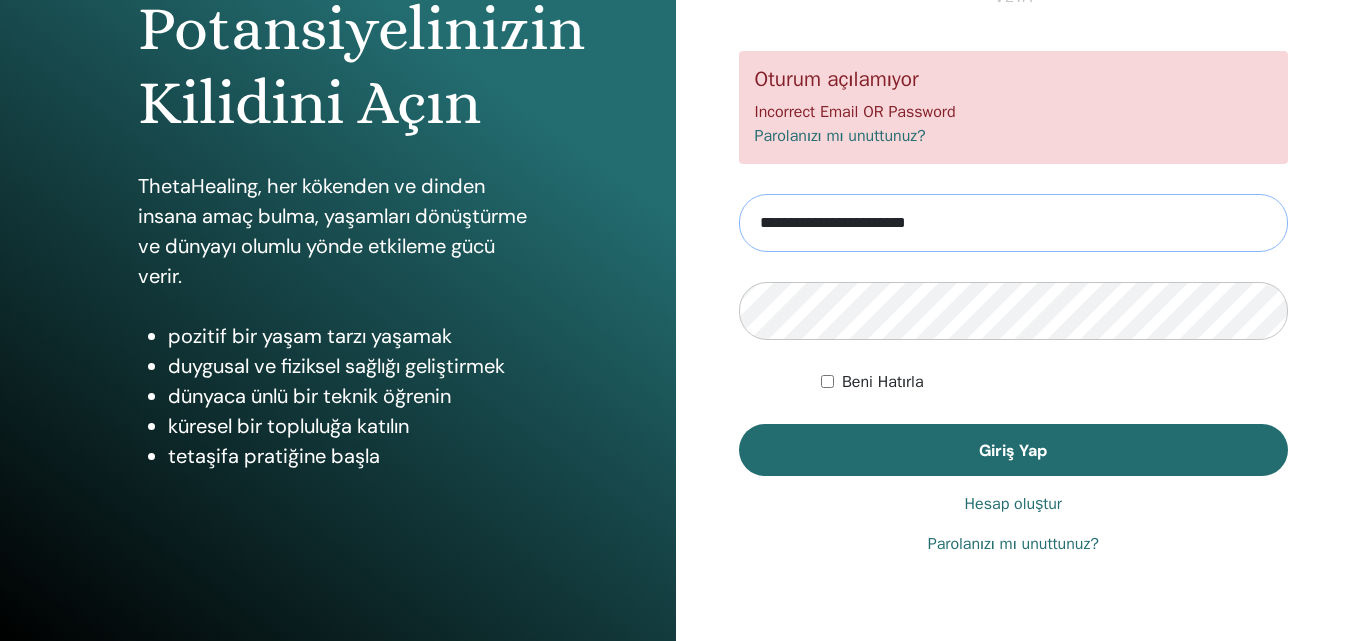 click on "**********" at bounding box center [1014, 223] 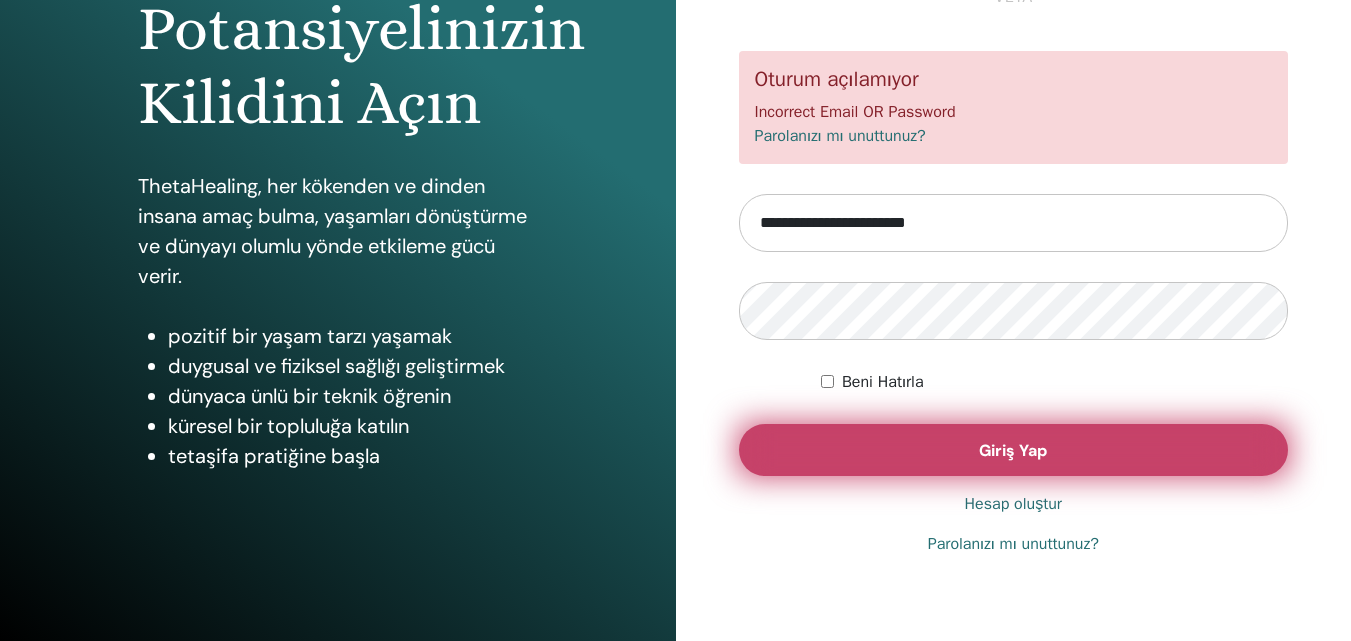 click on "Giriş Yap" at bounding box center (1014, 450) 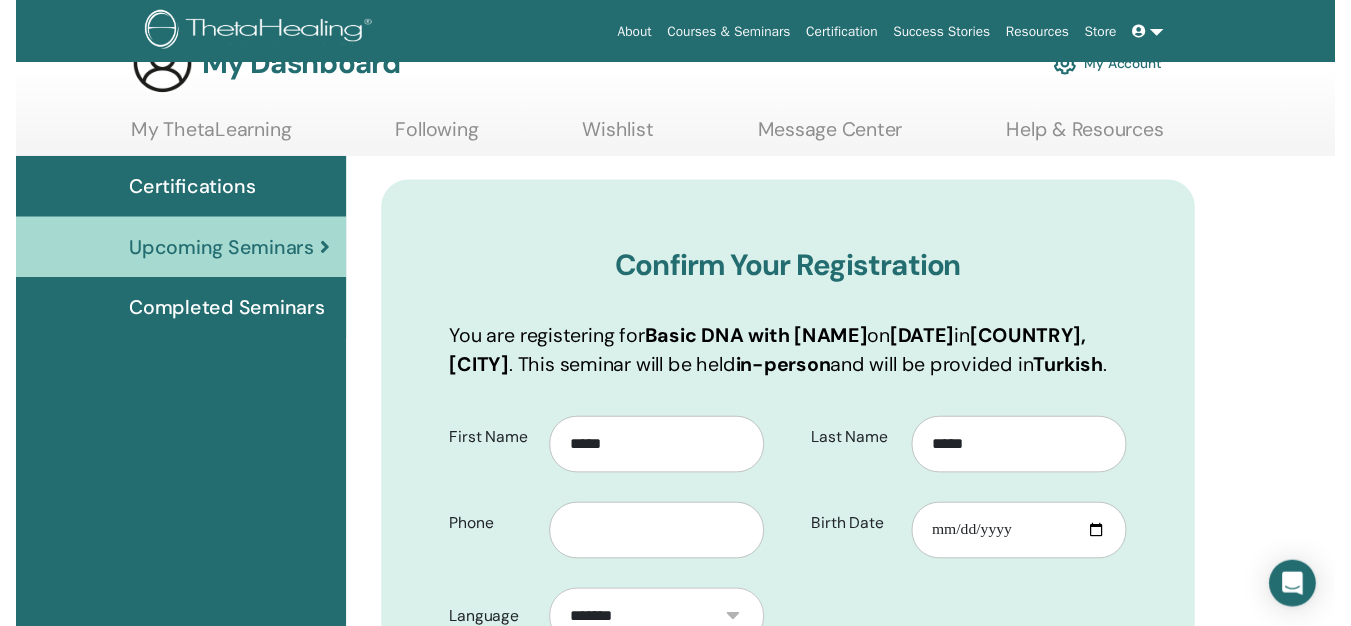 scroll, scrollTop: 248, scrollLeft: 0, axis: vertical 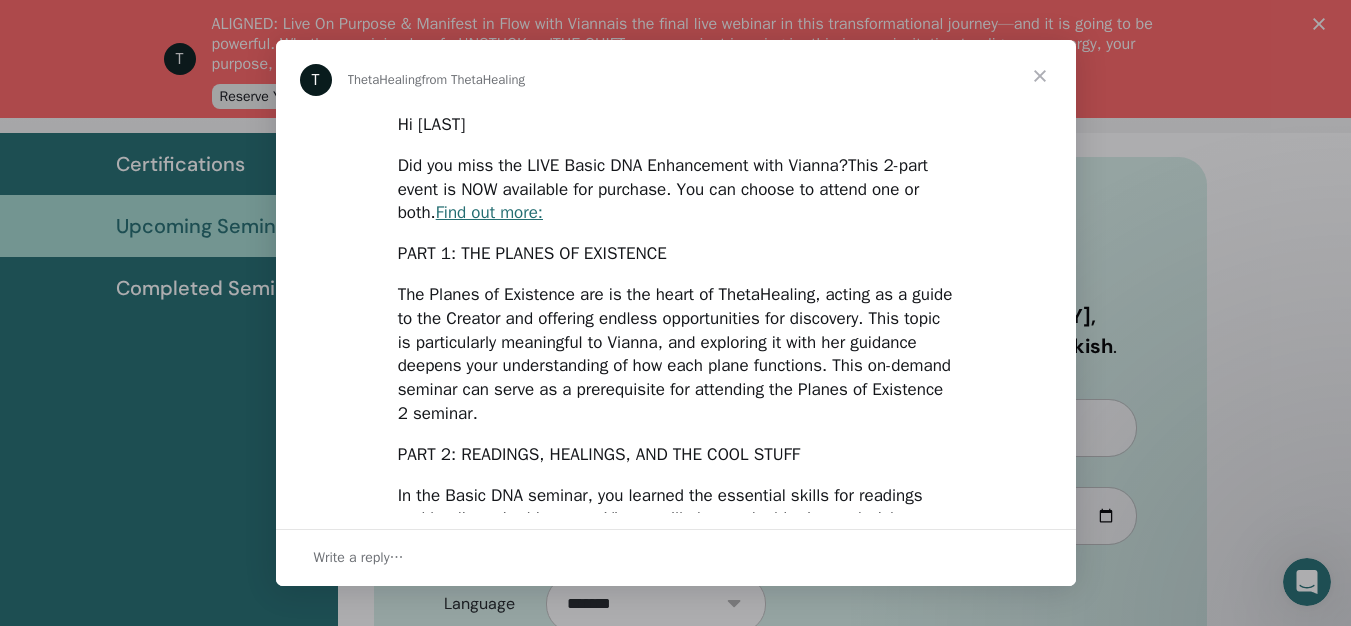 click at bounding box center [1040, 76] 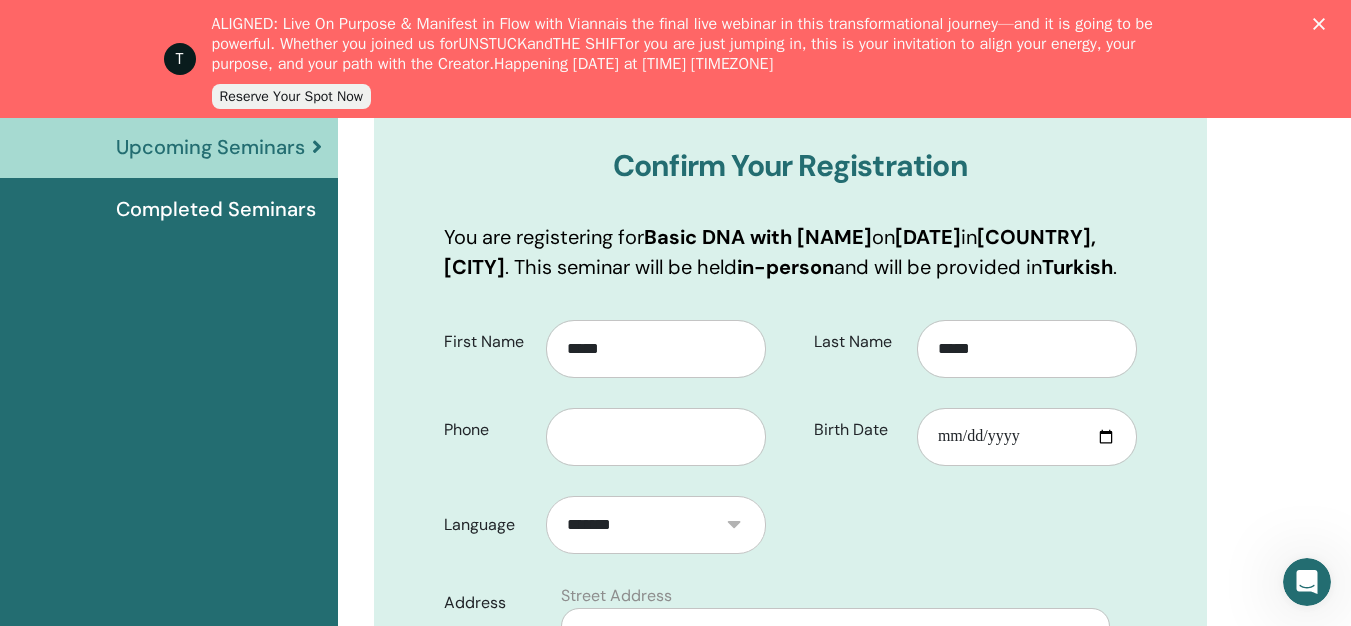 scroll, scrollTop: 448, scrollLeft: 0, axis: vertical 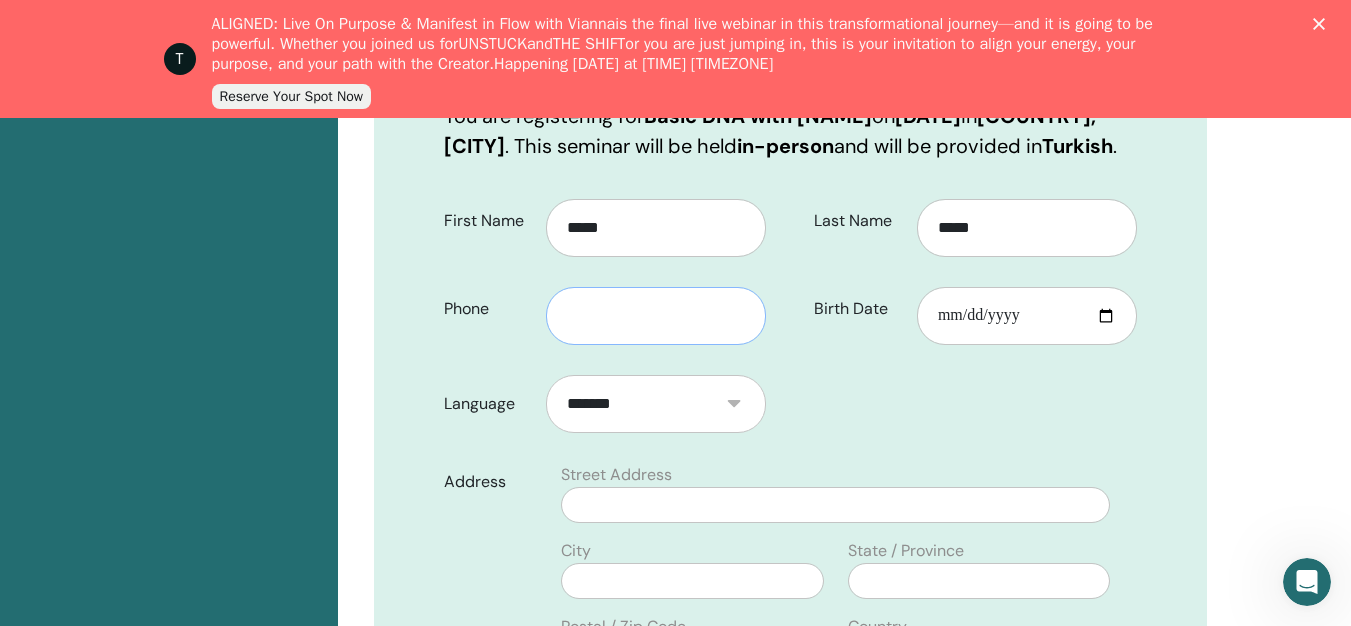click at bounding box center (656, 316) 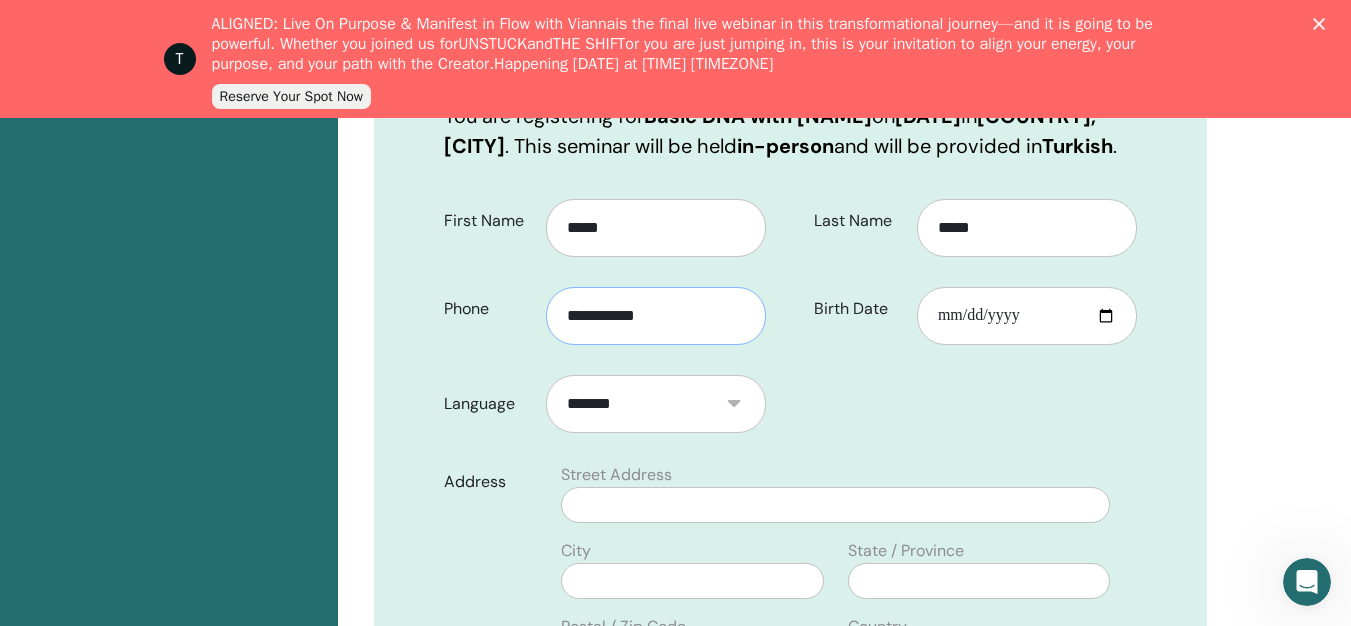 scroll, scrollTop: 548, scrollLeft: 0, axis: vertical 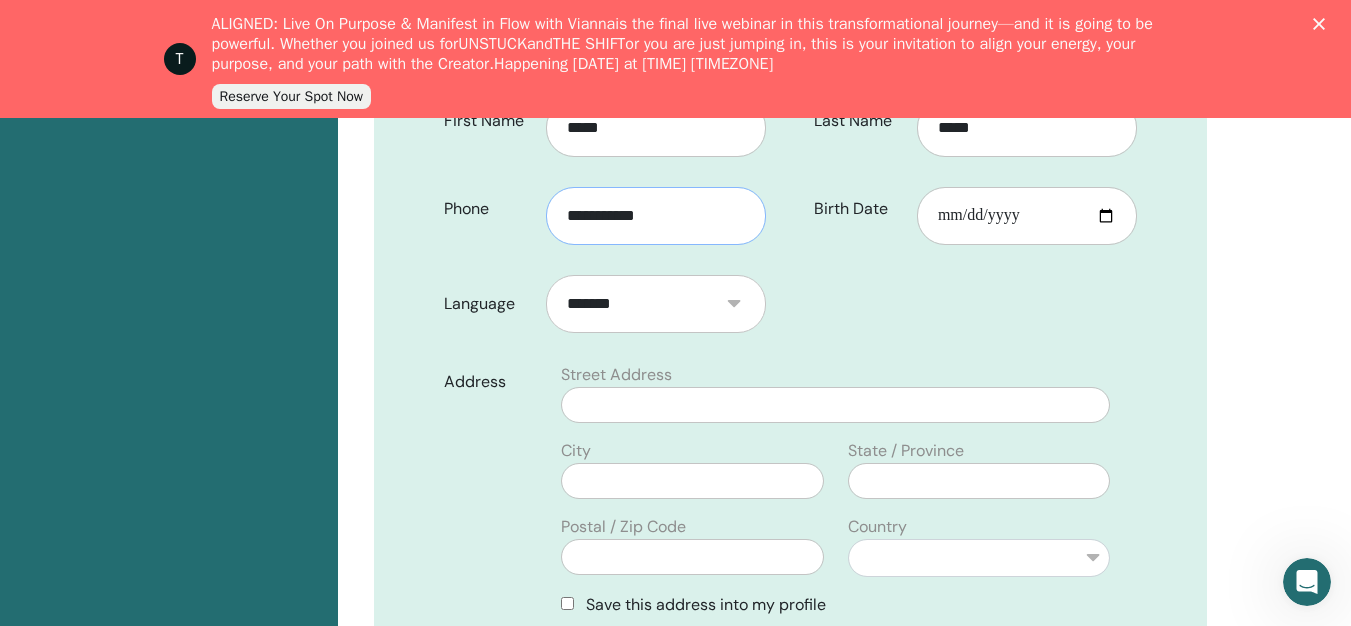 type on "**********" 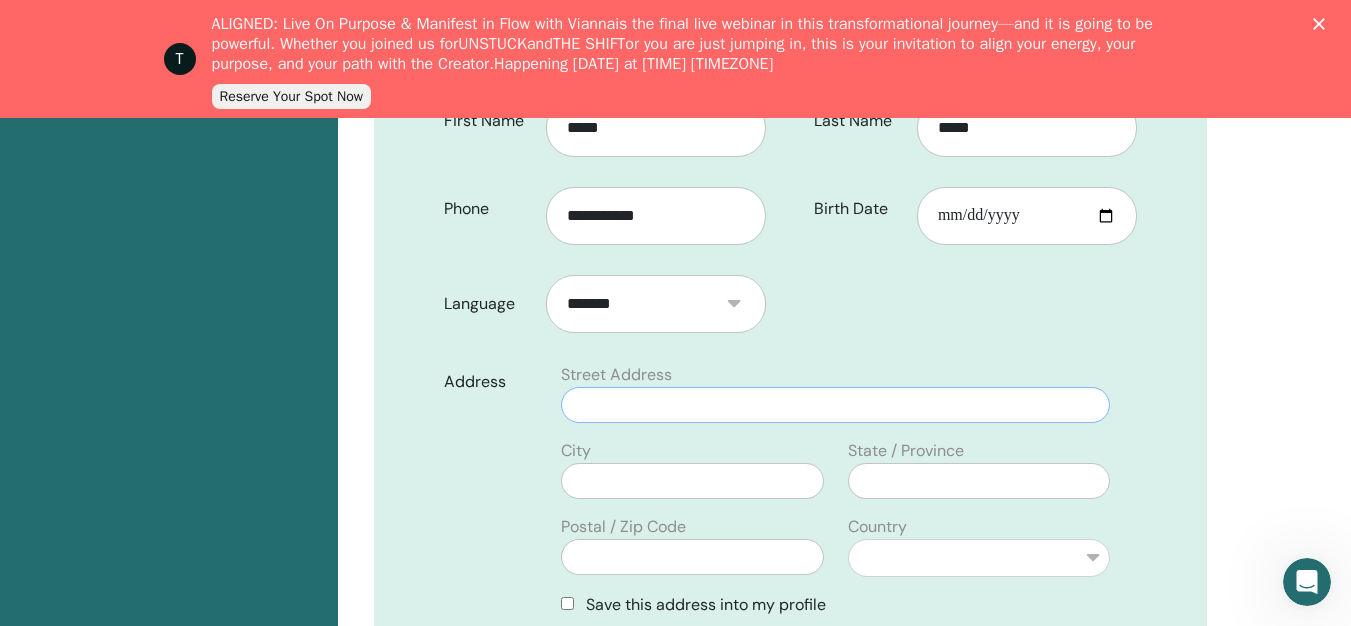 click at bounding box center [835, 405] 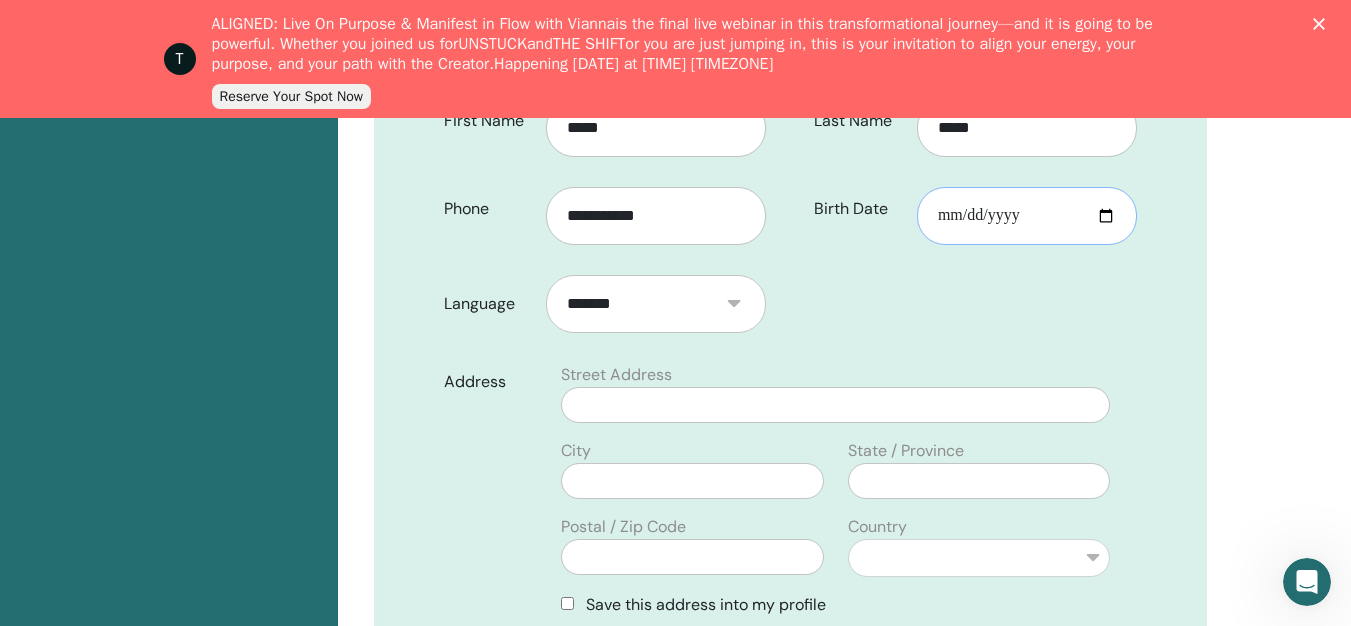 click on "Birth Date" at bounding box center [1027, 216] 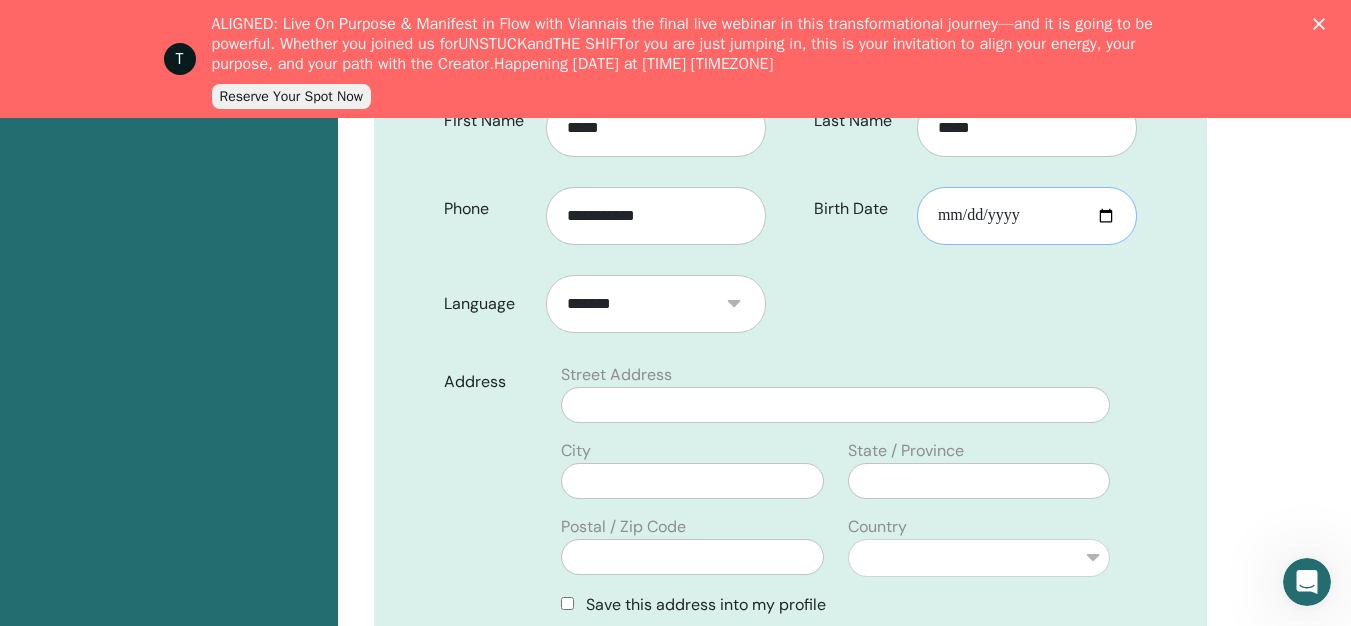 type on "**********" 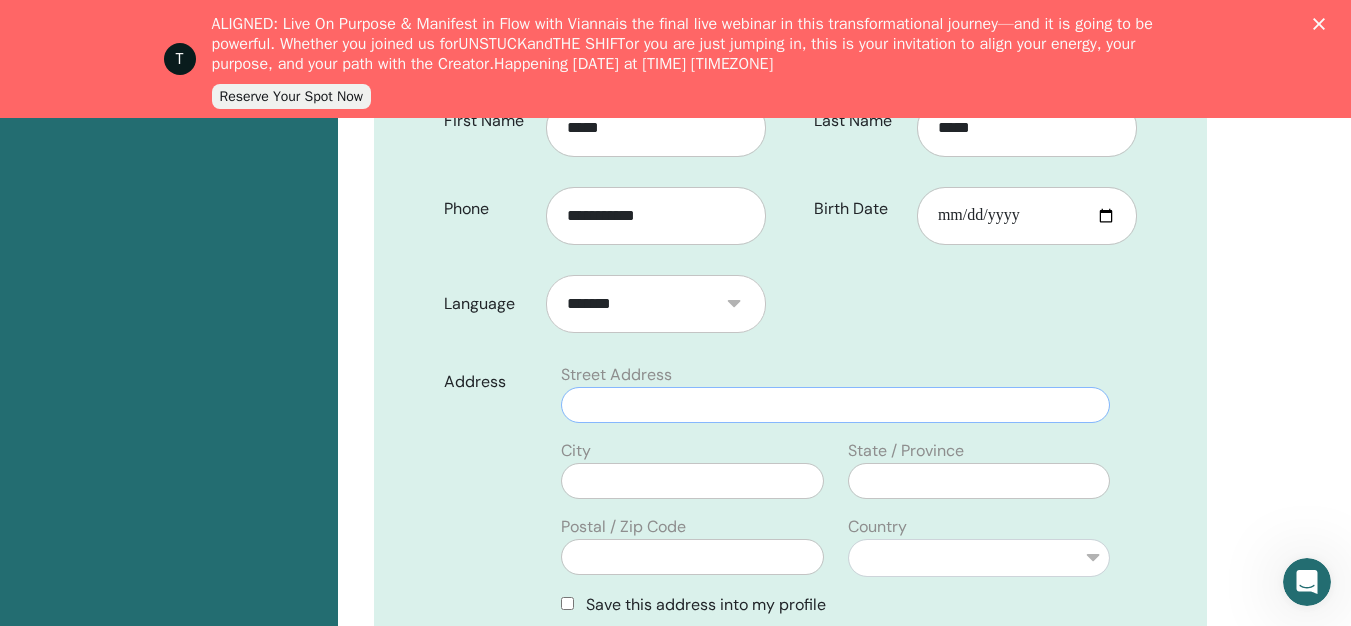 click at bounding box center [835, 405] 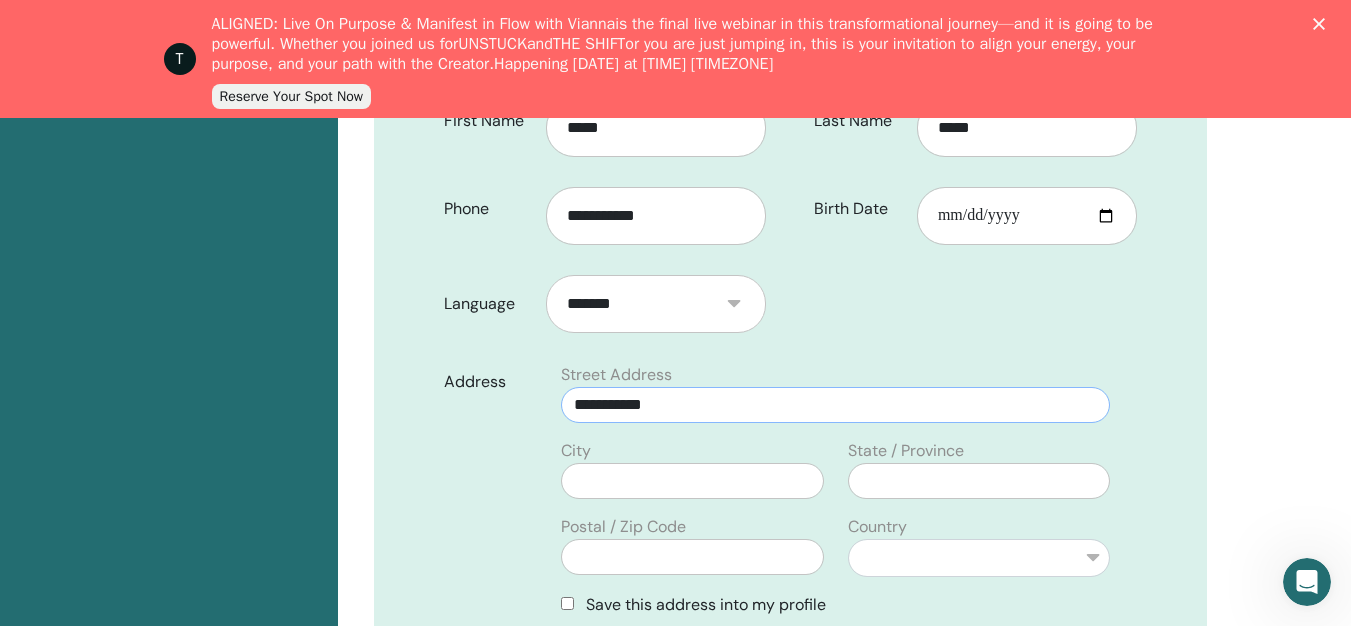 click on "**********" at bounding box center [835, 405] 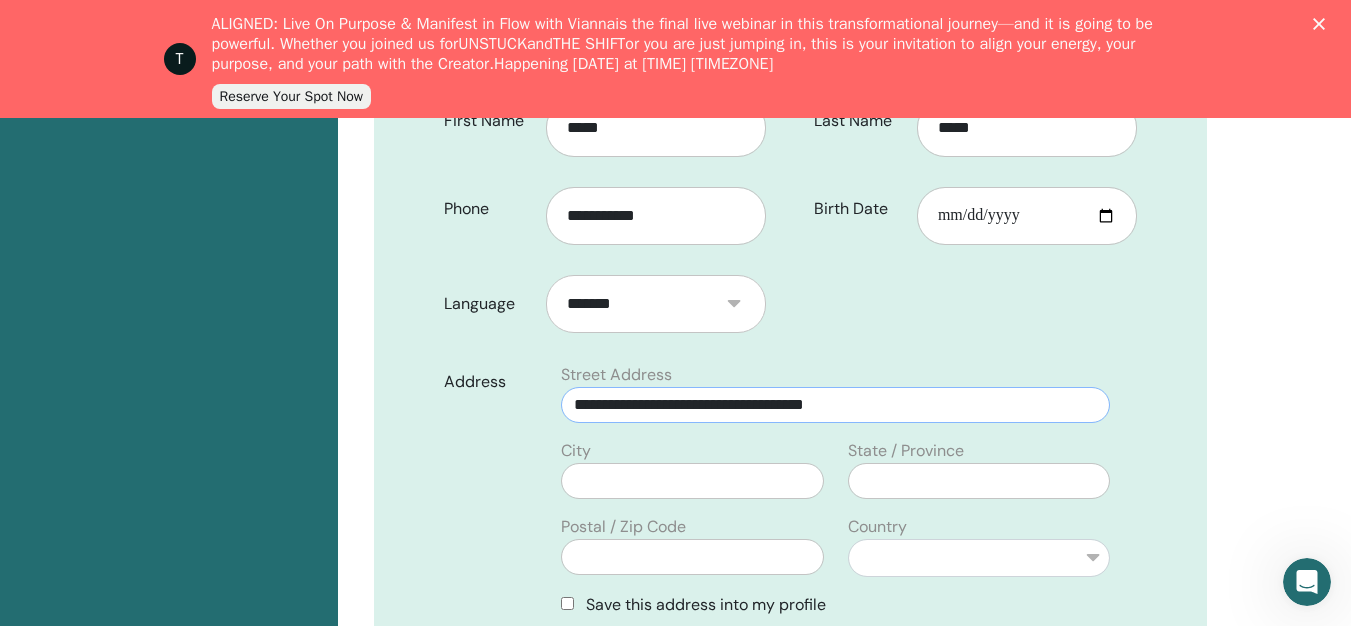 type on "**********" 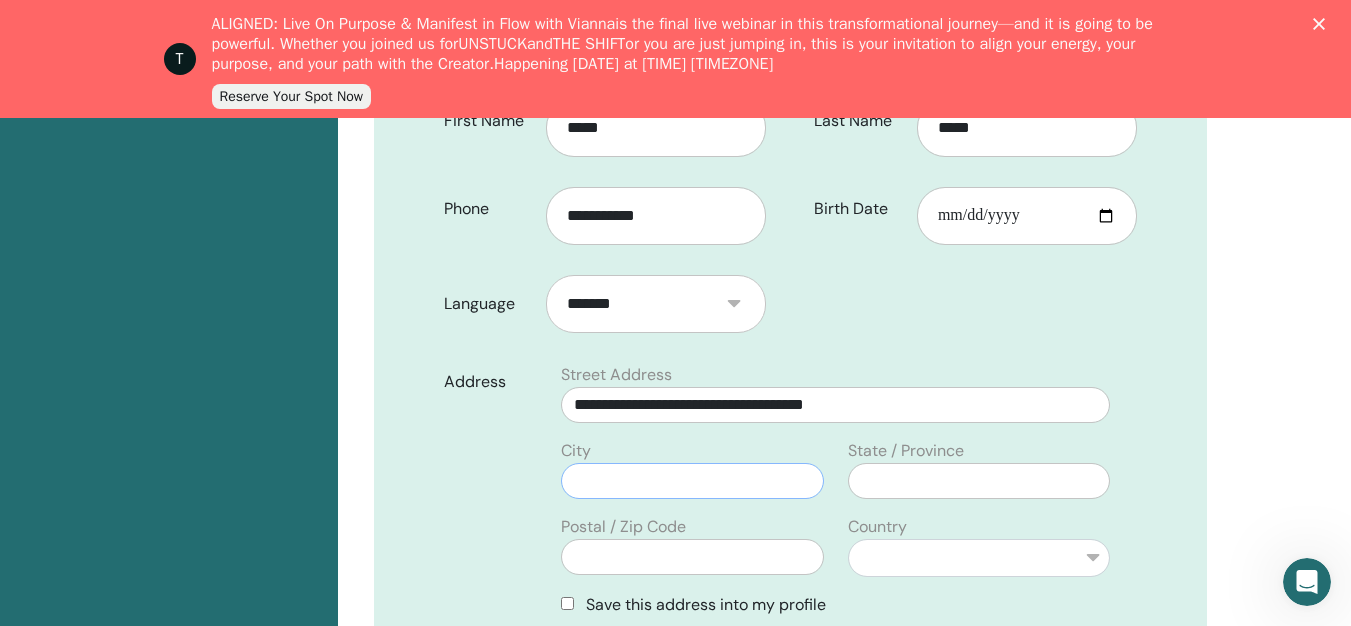 click at bounding box center [692, 481] 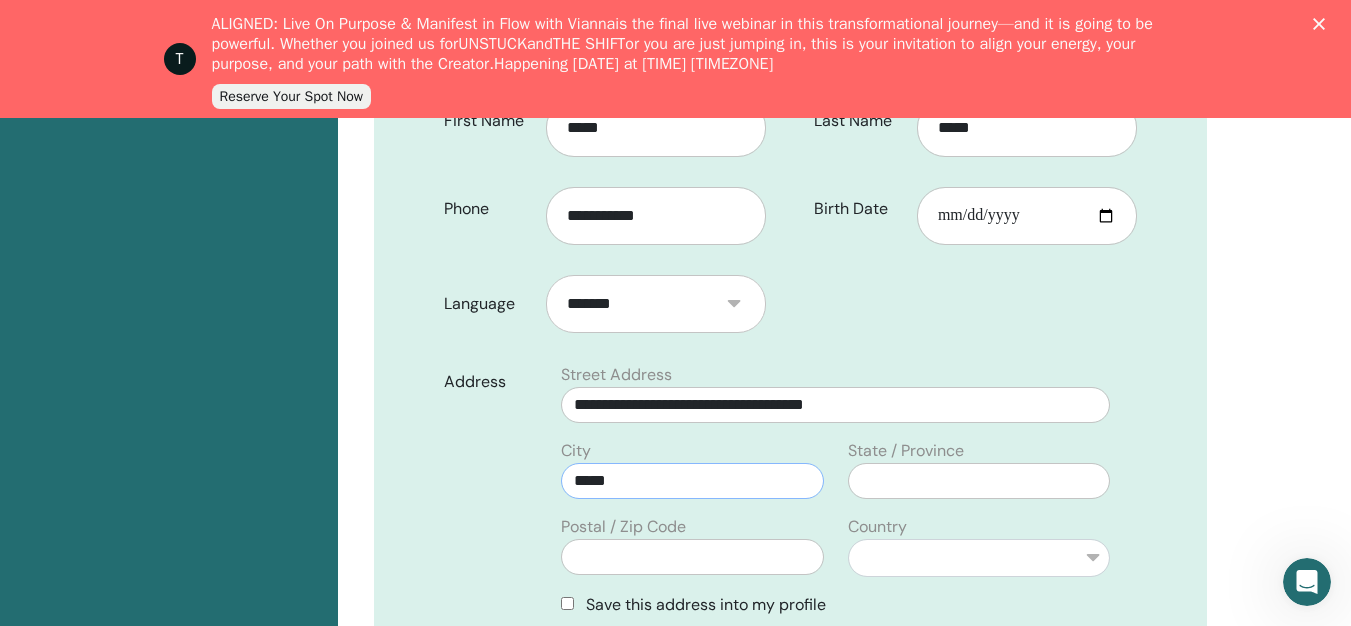 type on "*****" 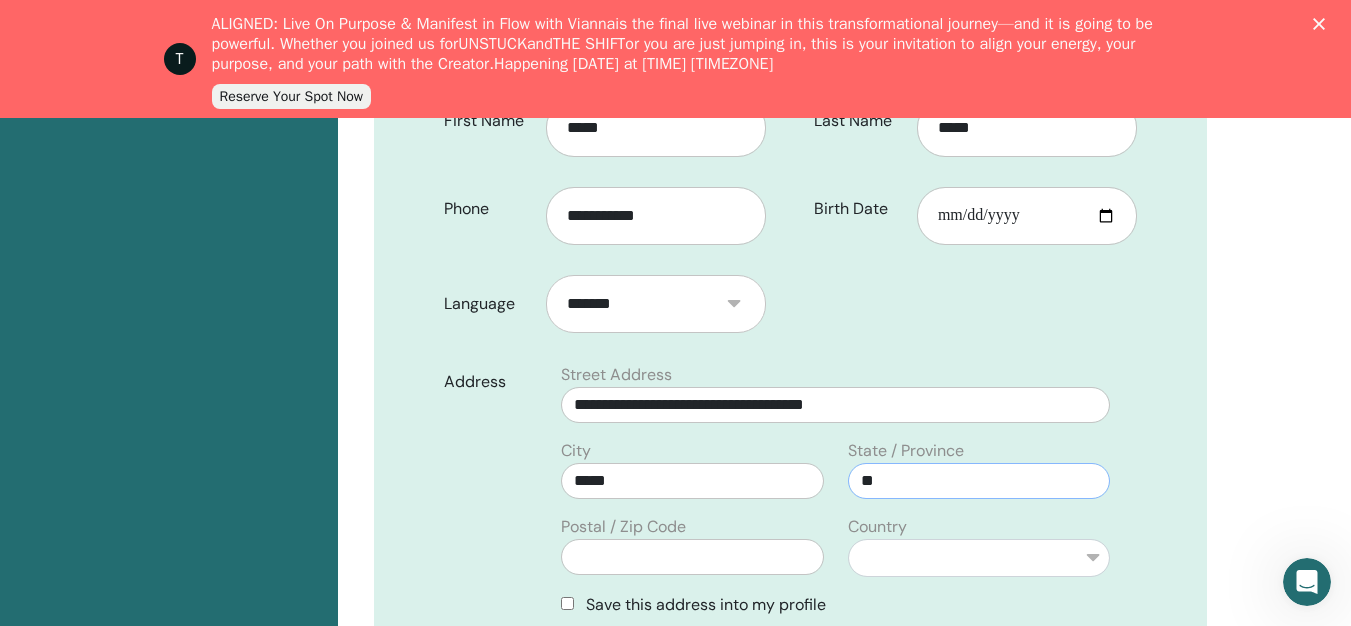 type on "*" 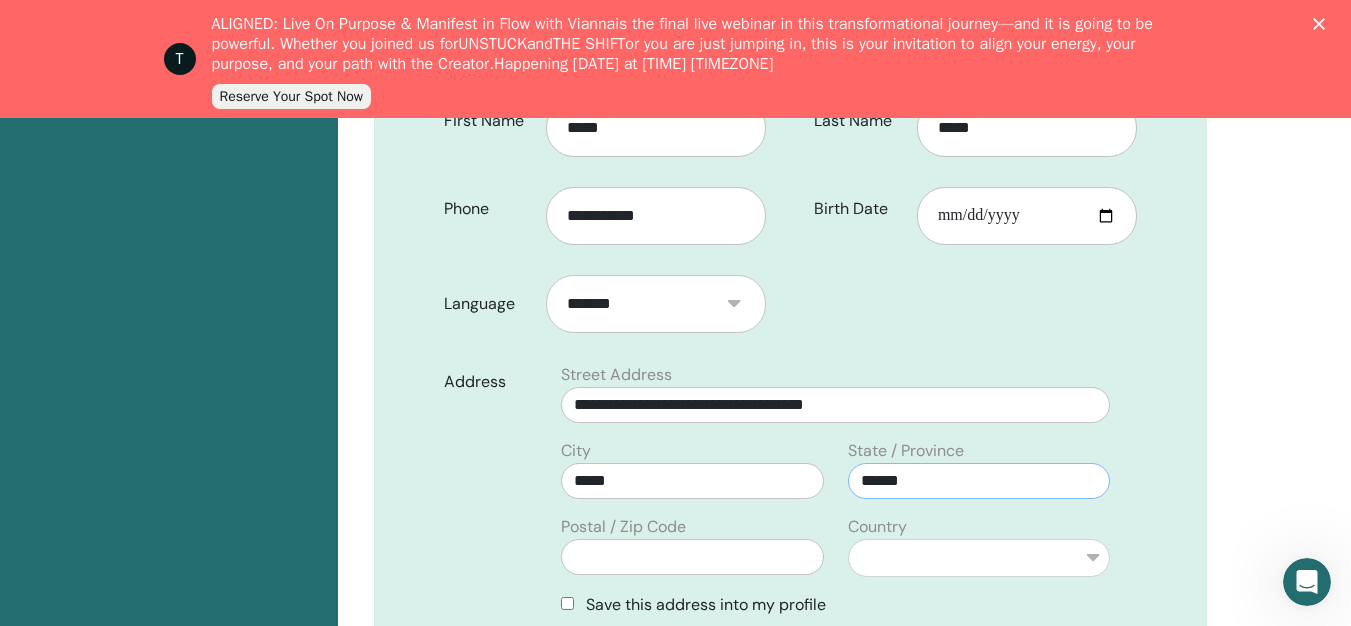 type on "******" 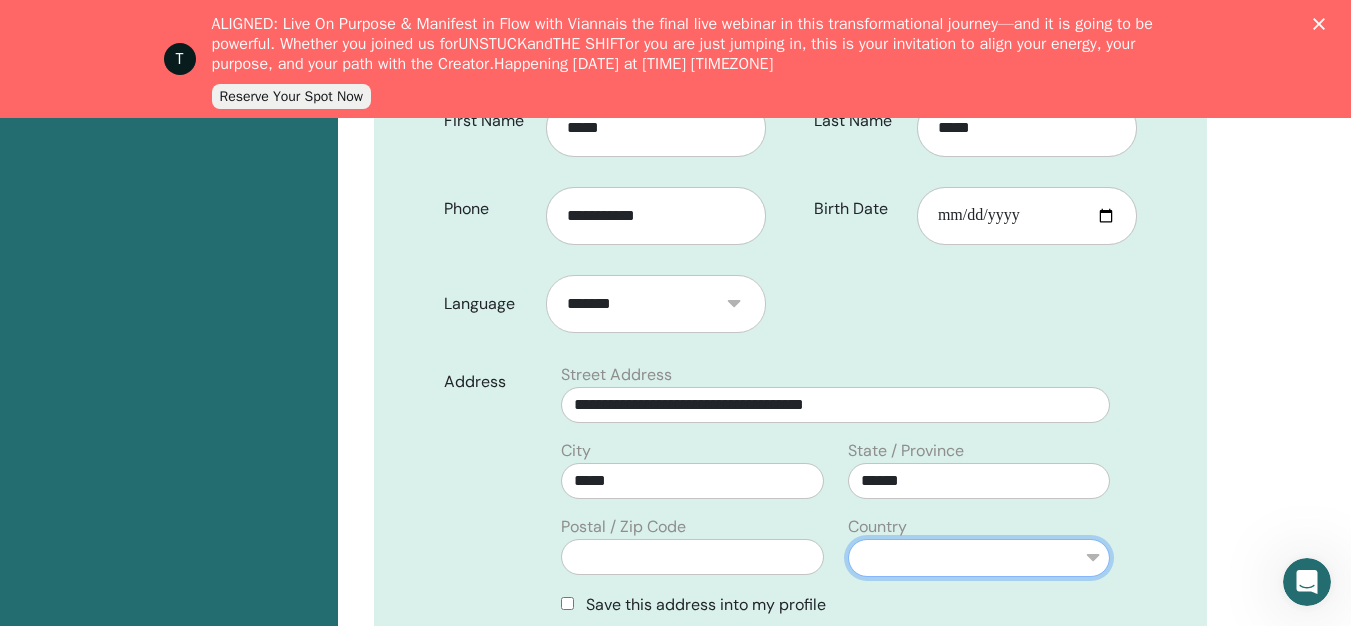 click on "**********" at bounding box center [979, 558] 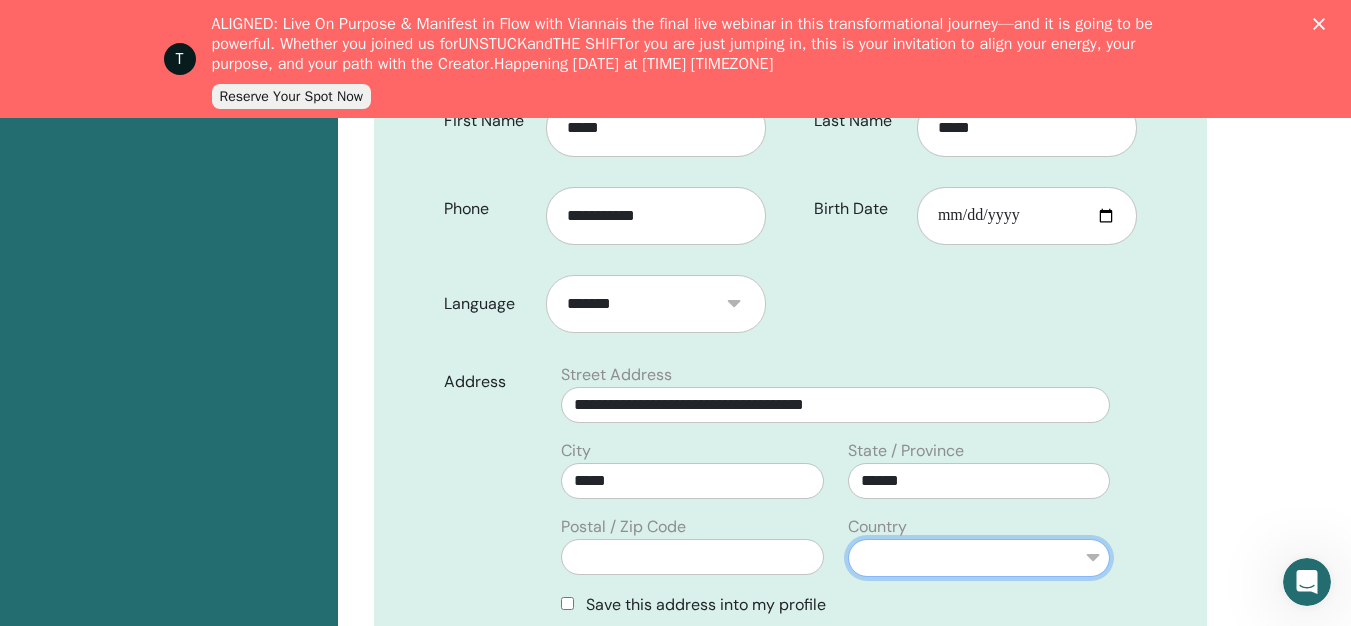 select on "**" 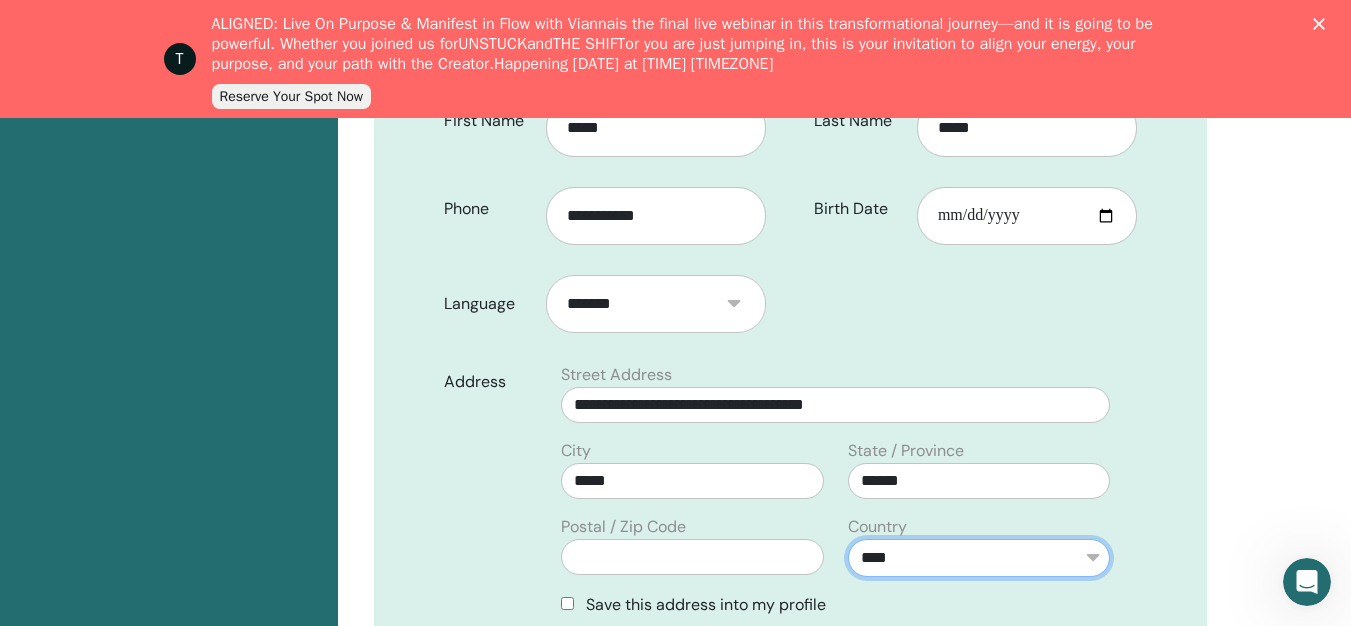 click on "**********" at bounding box center [979, 558] 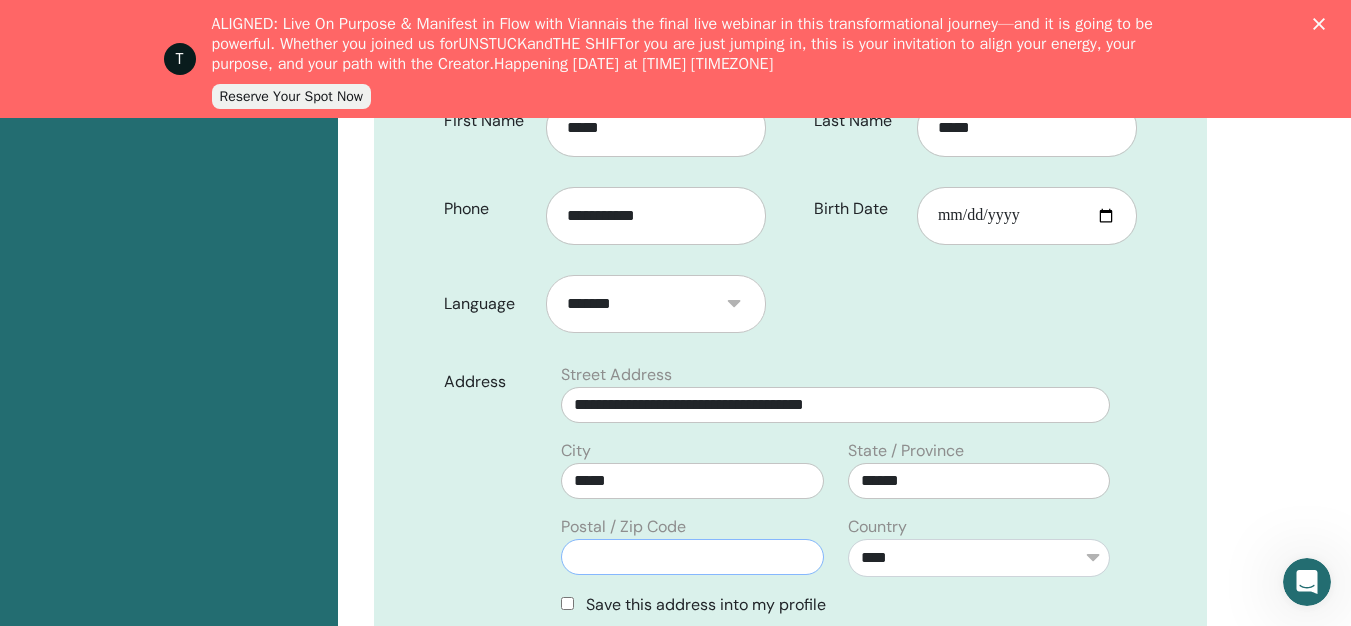 click at bounding box center [692, 557] 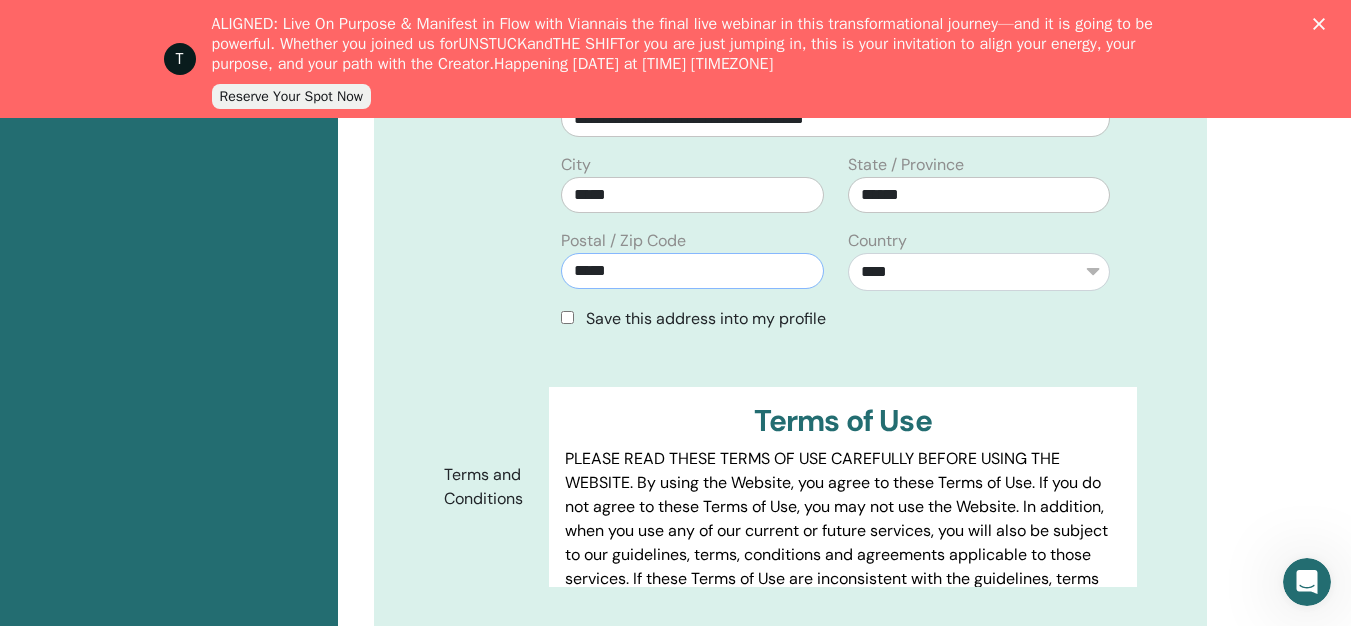 scroll, scrollTop: 848, scrollLeft: 0, axis: vertical 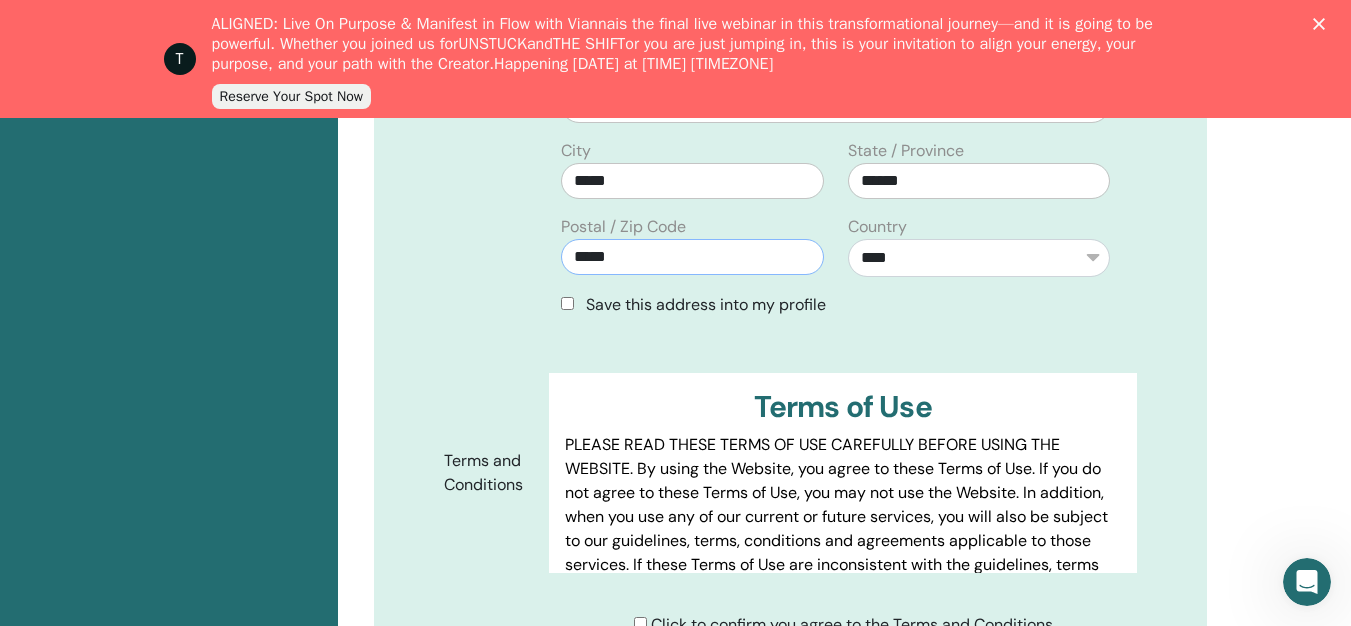 type on "*****" 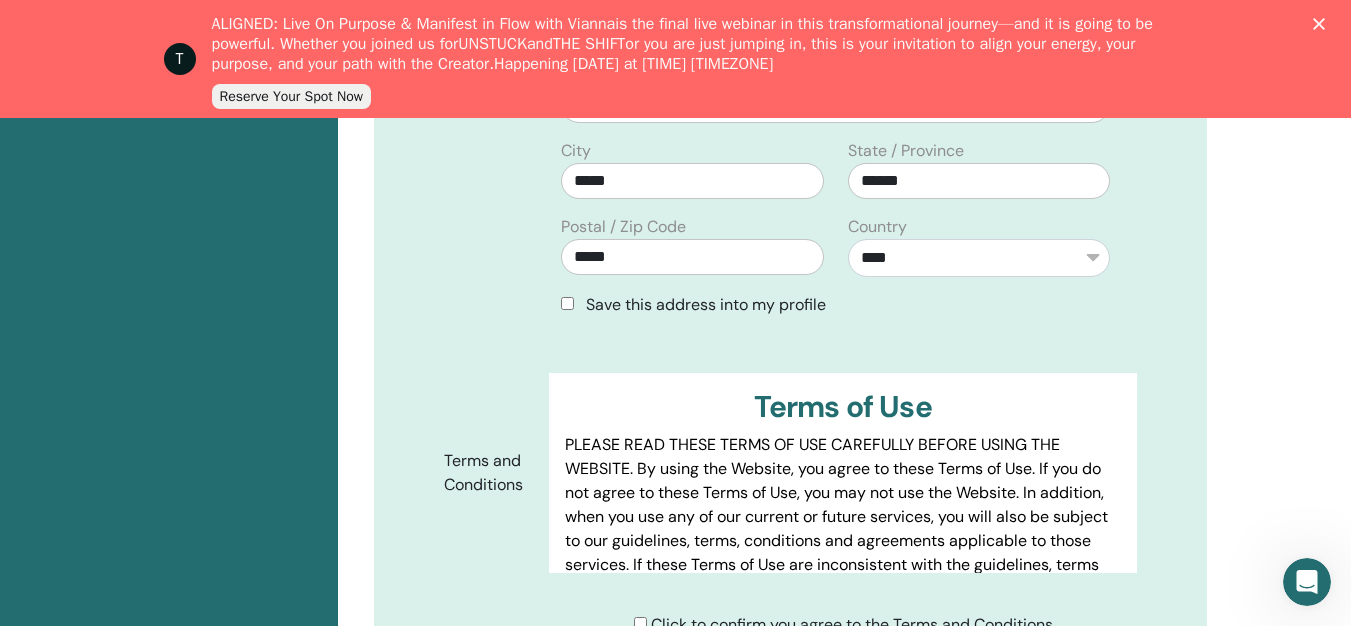 click on "Save this address into my profile" at bounding box center [706, 304] 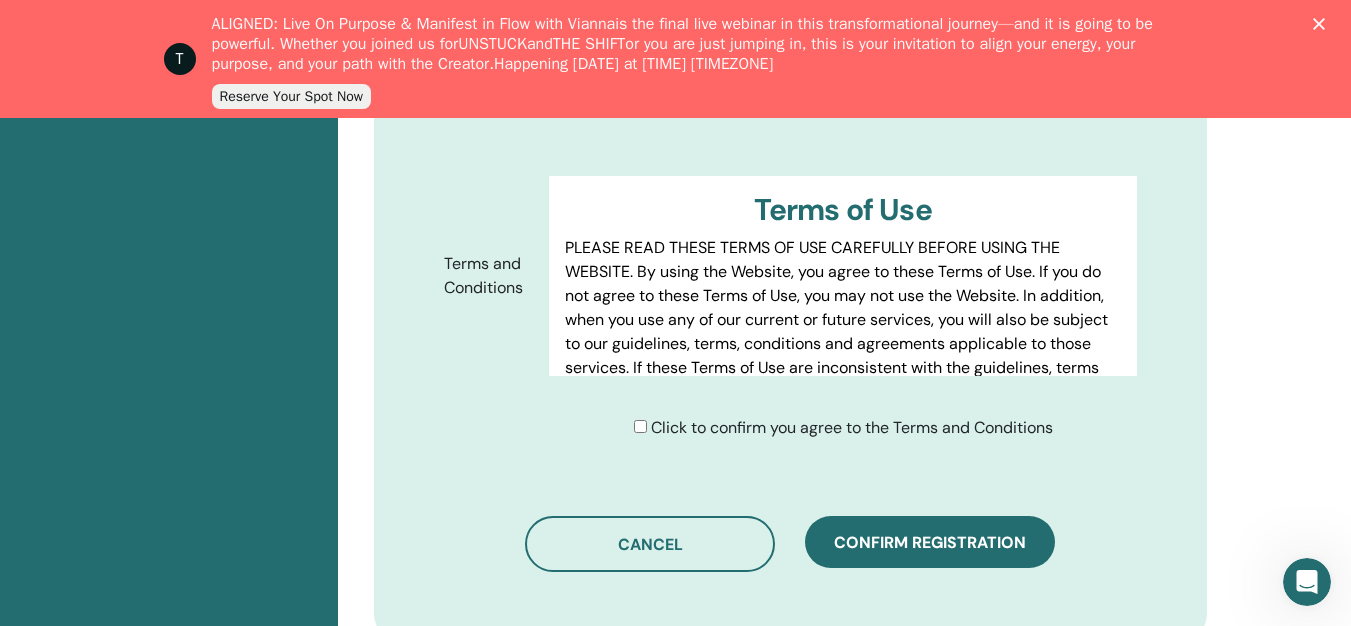 scroll, scrollTop: 1148, scrollLeft: 0, axis: vertical 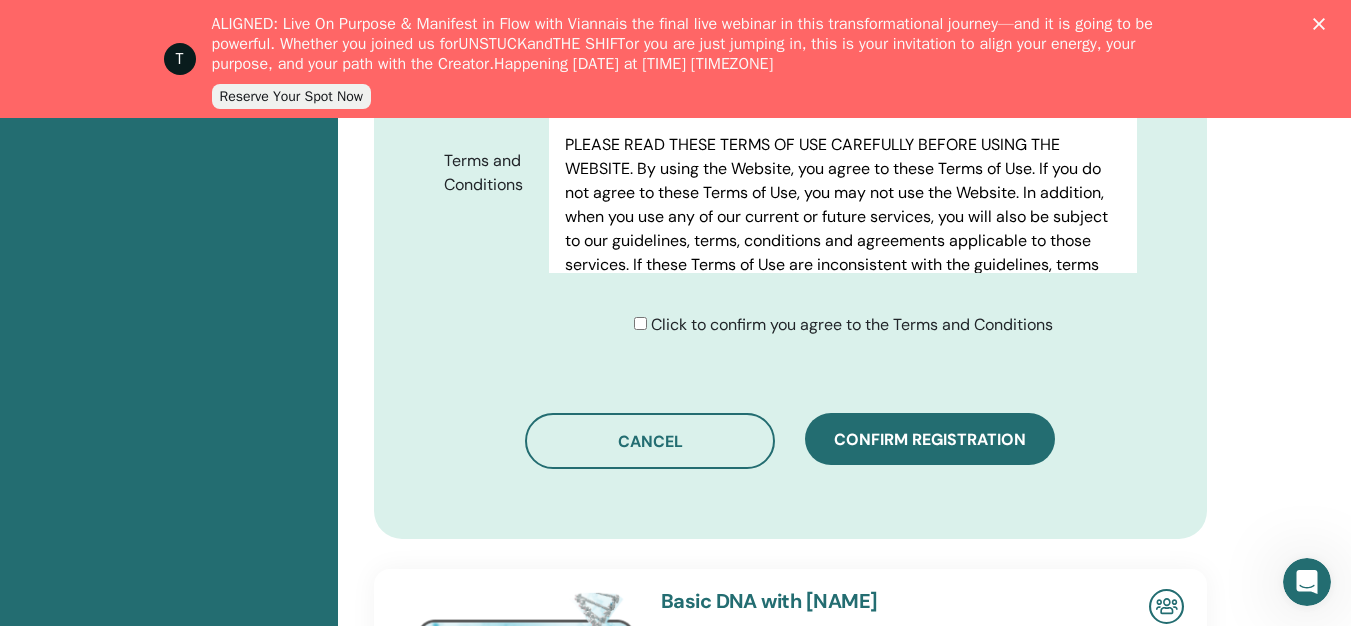 click on "Click to confirm you agree to the Terms and Conditions" at bounding box center [852, 324] 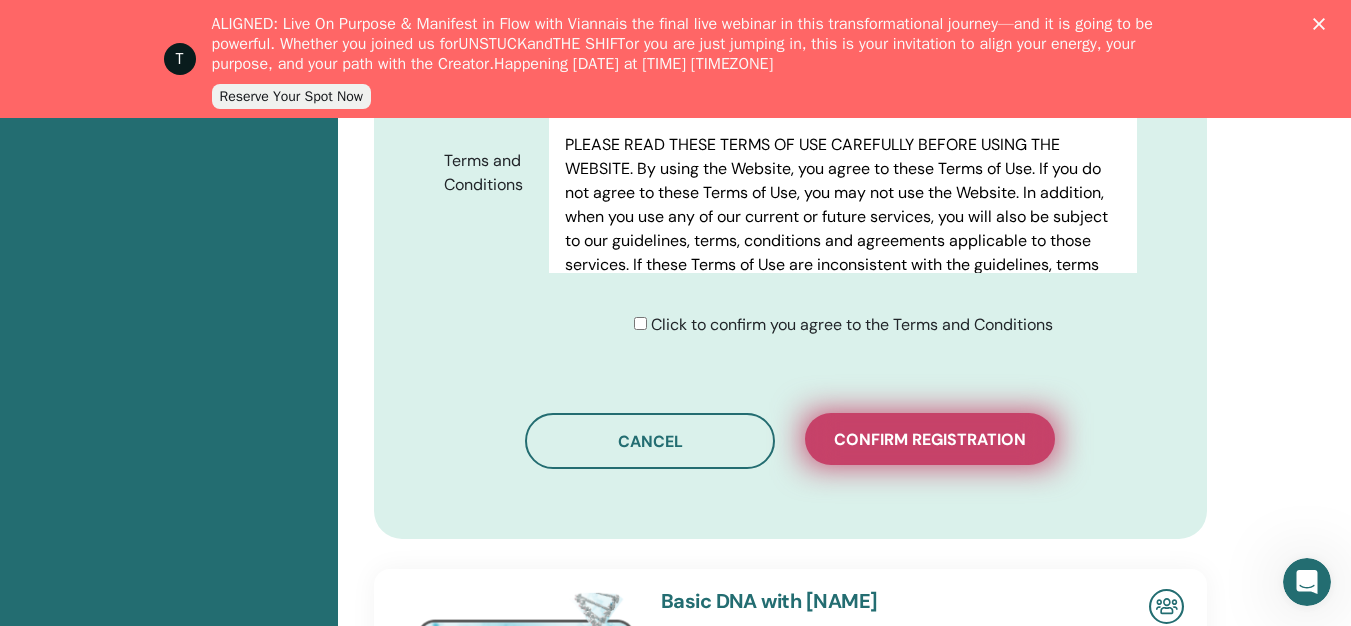 click on "Confirm registration" at bounding box center (930, 439) 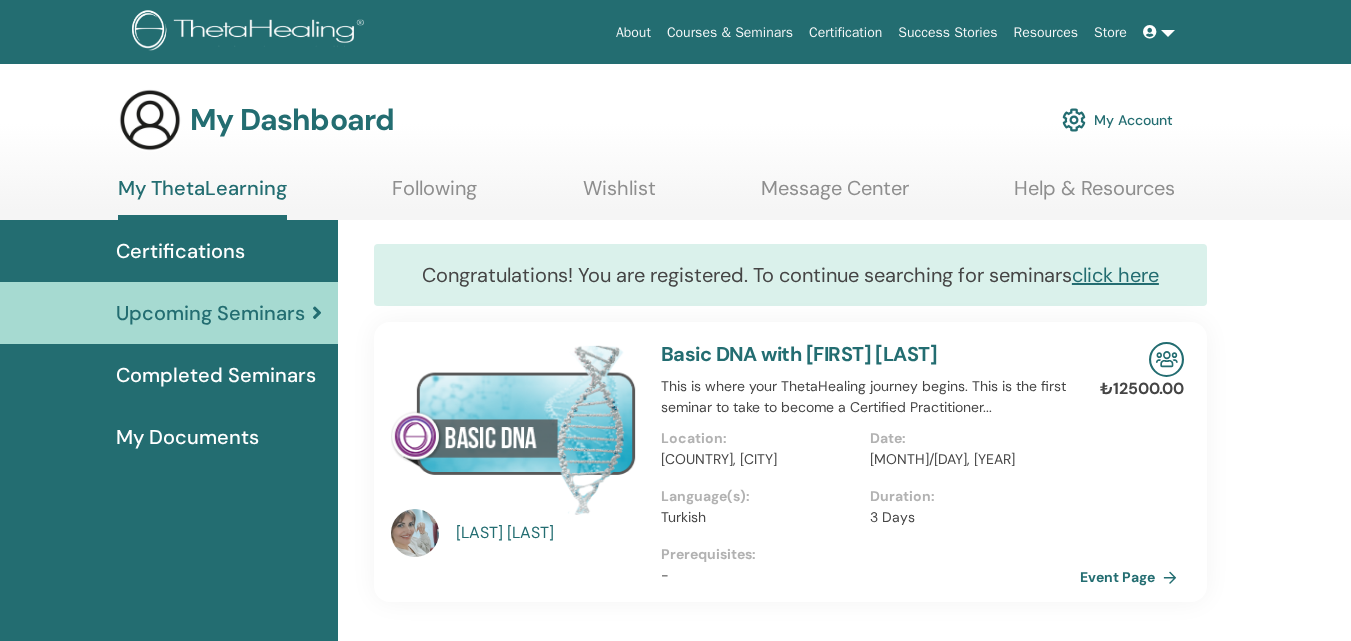 scroll, scrollTop: 100, scrollLeft: 0, axis: vertical 